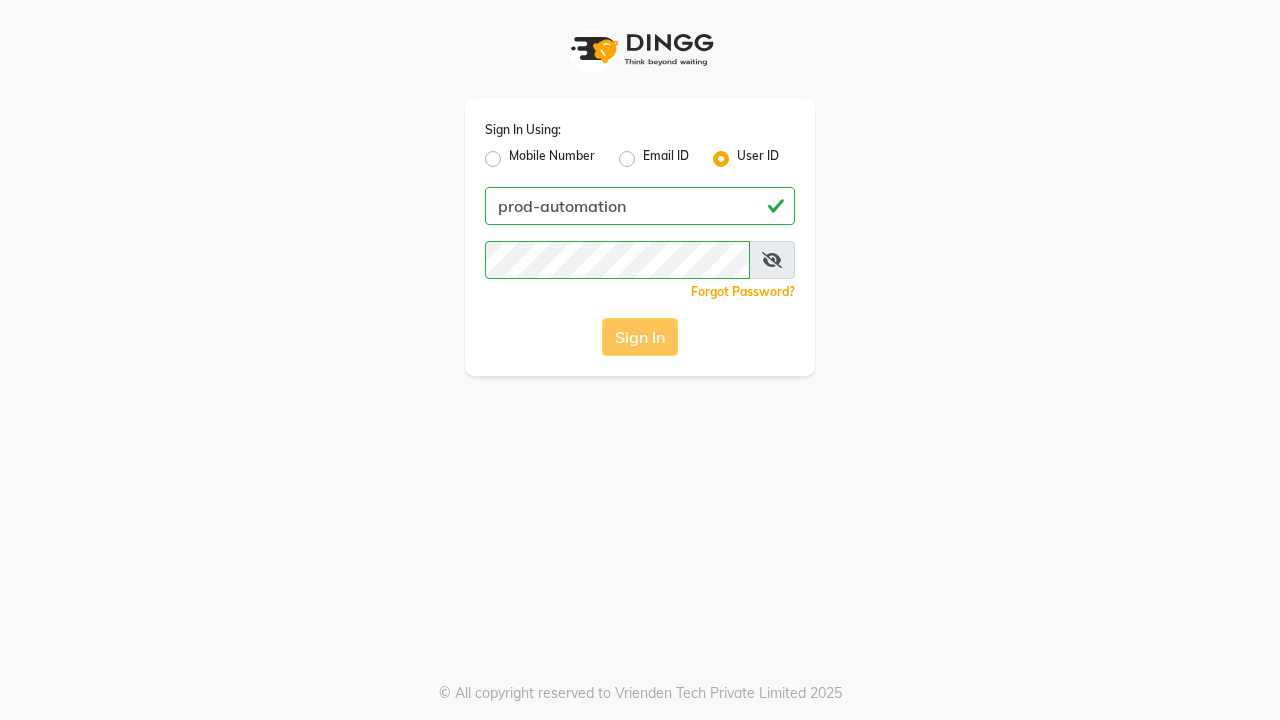 scroll, scrollTop: 0, scrollLeft: 0, axis: both 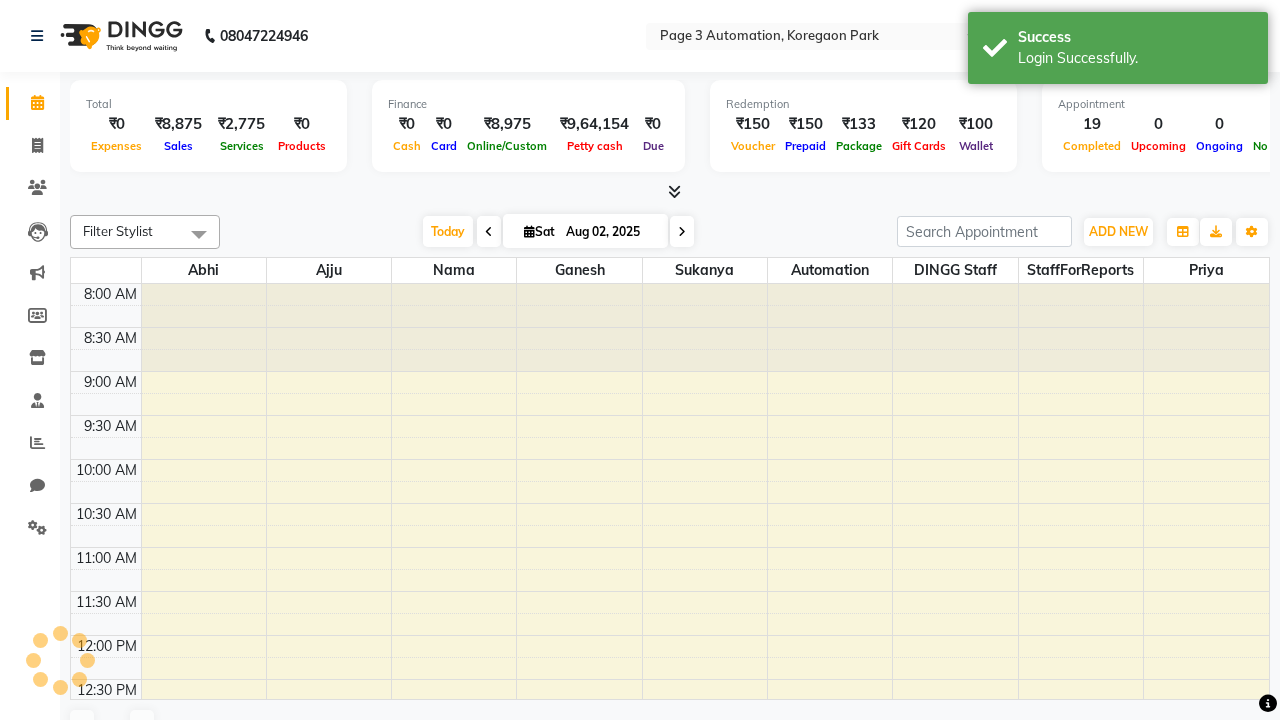 select on "en" 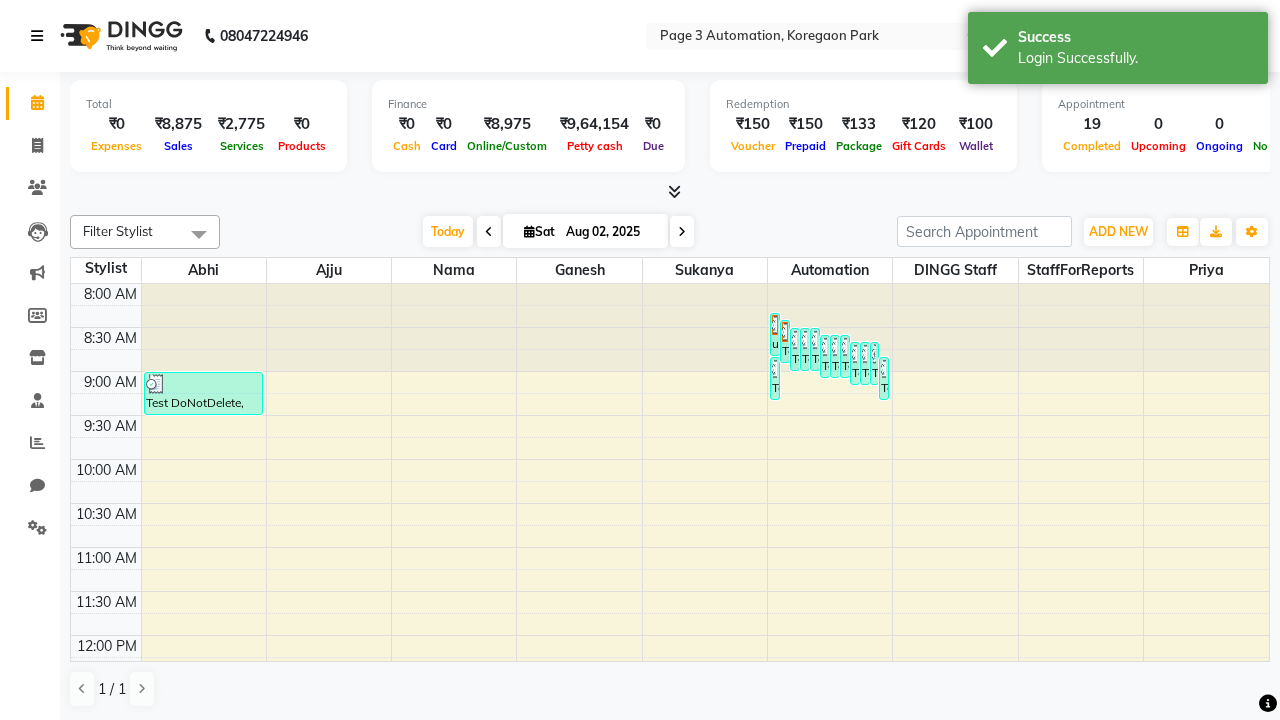 click at bounding box center (37, 36) 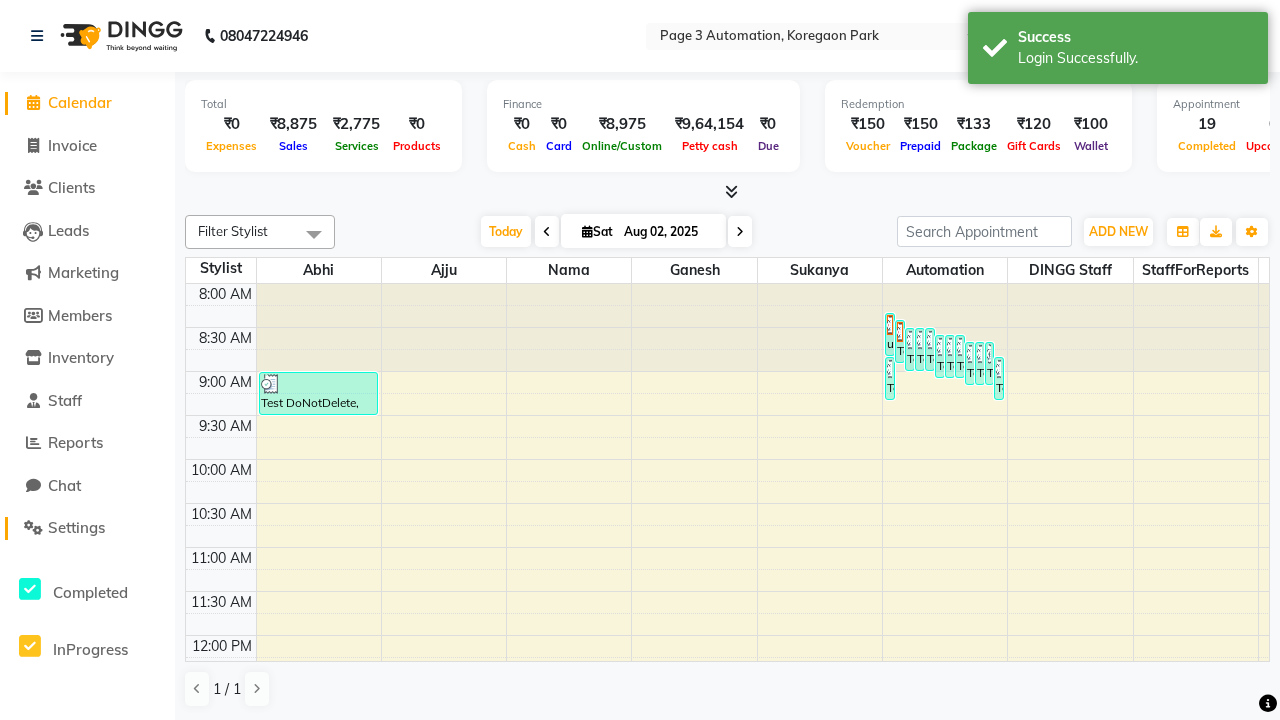 click on "Settings" 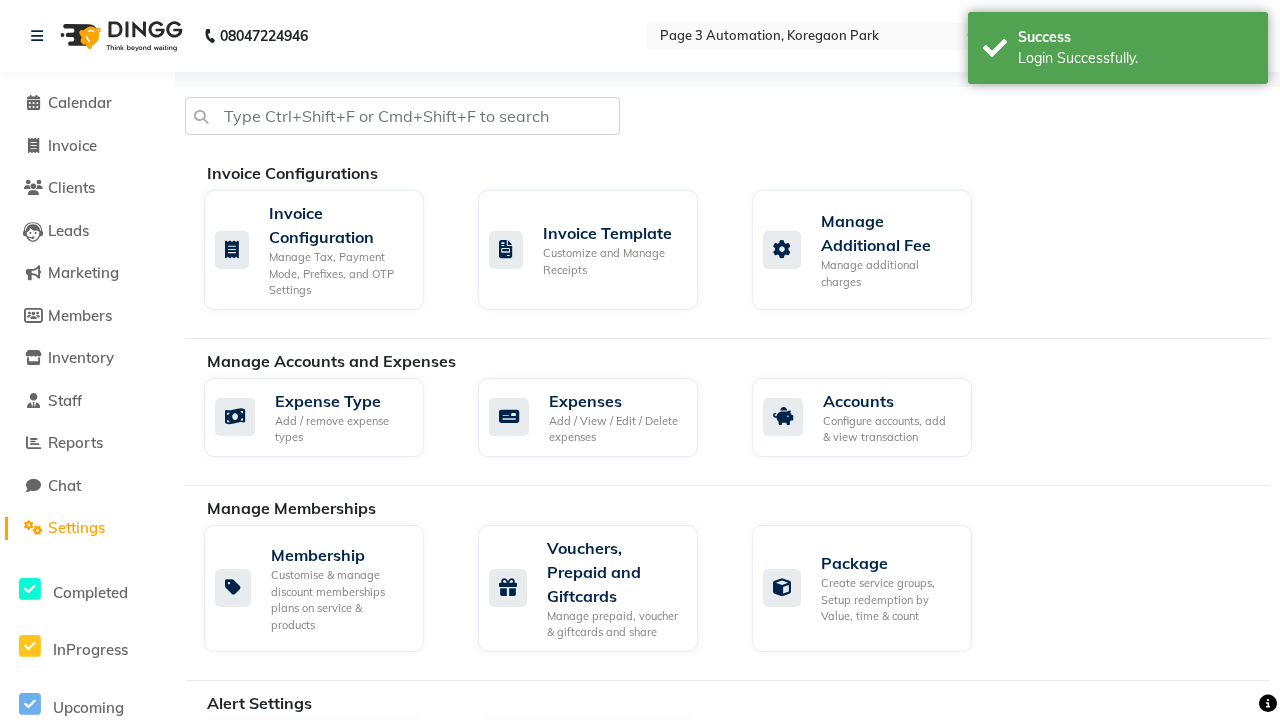 click on "Business Hours" 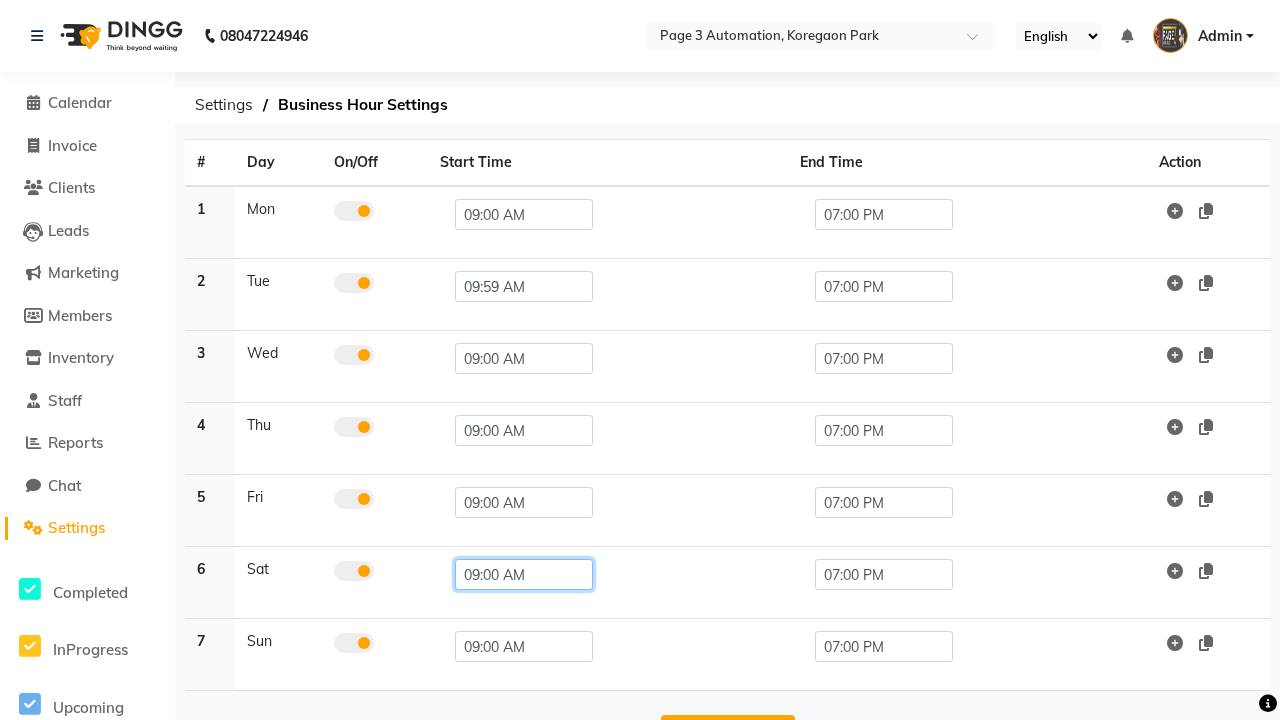 click on "09:00 AM" 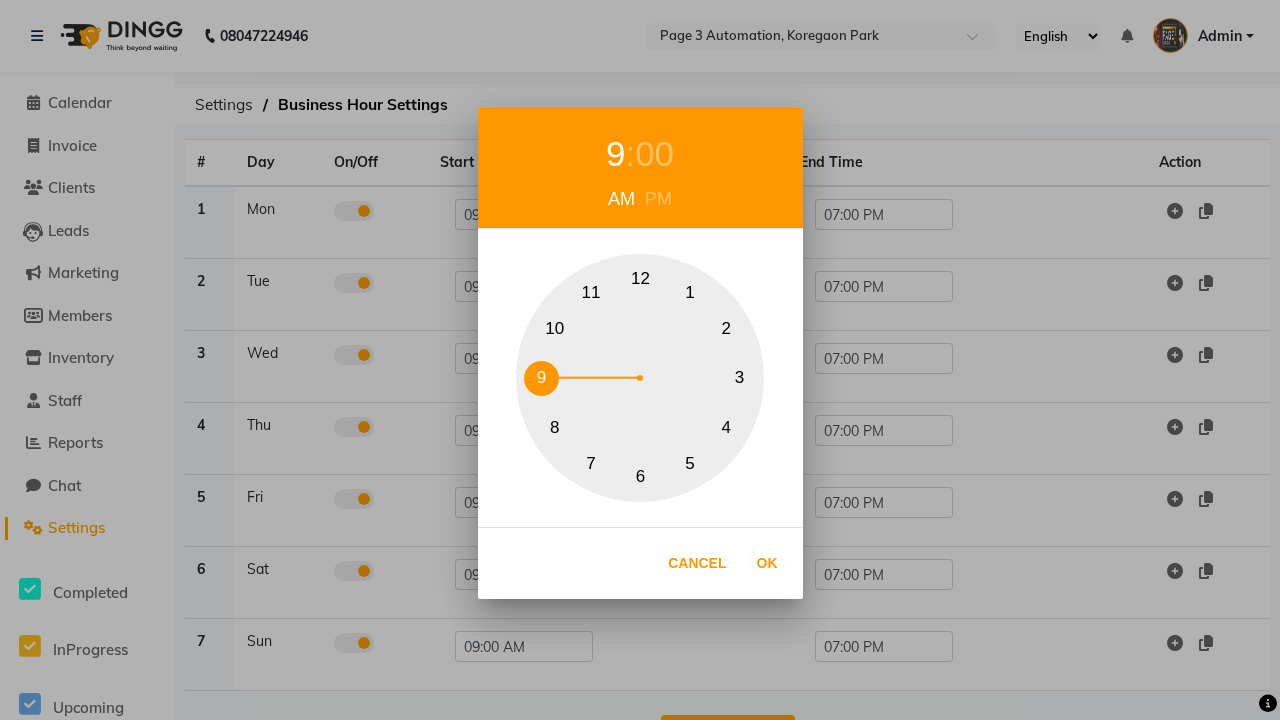 click on "10" at bounding box center (554, 328) 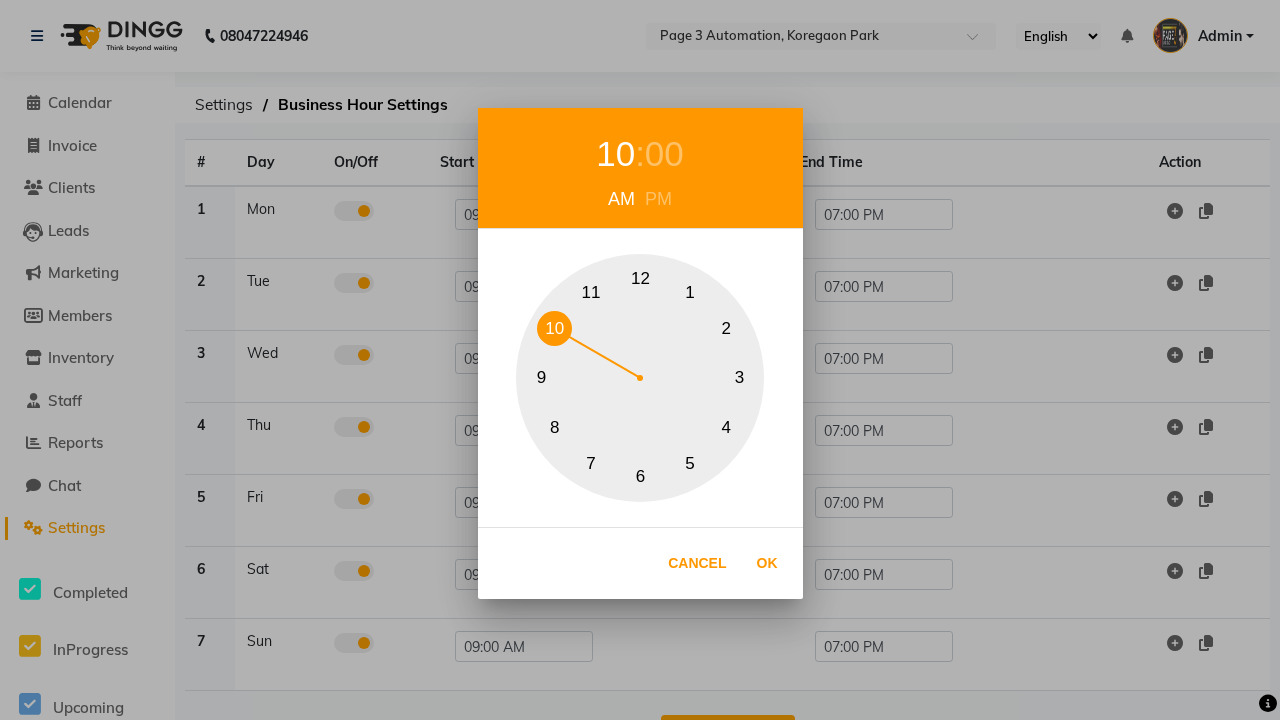 click on "00" at bounding box center (664, 154) 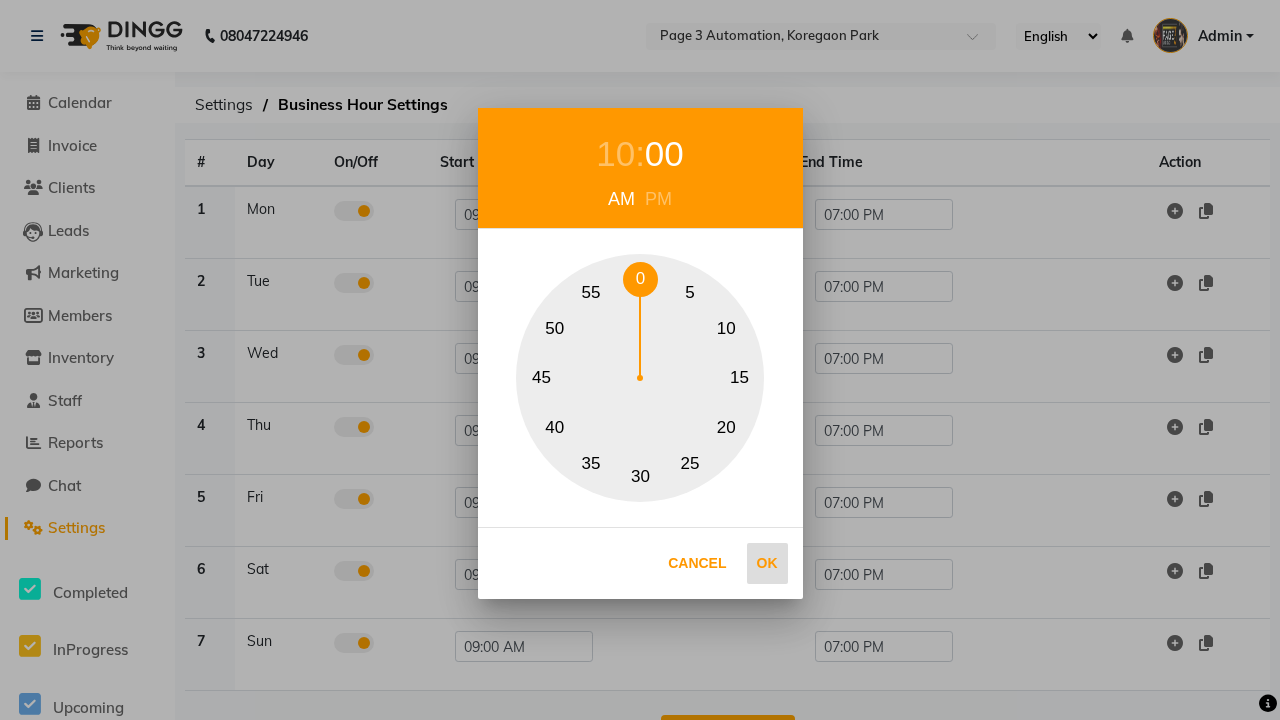 click on "0" at bounding box center (640, 279) 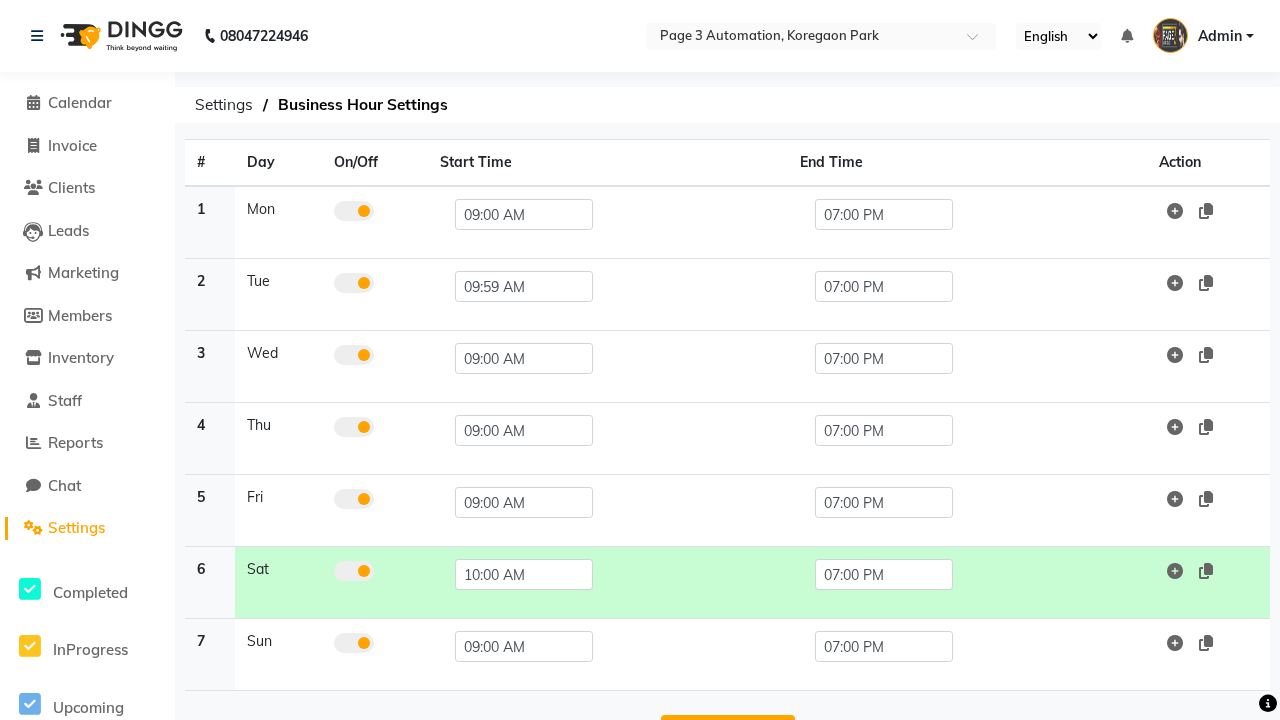 scroll, scrollTop: 63, scrollLeft: 0, axis: vertical 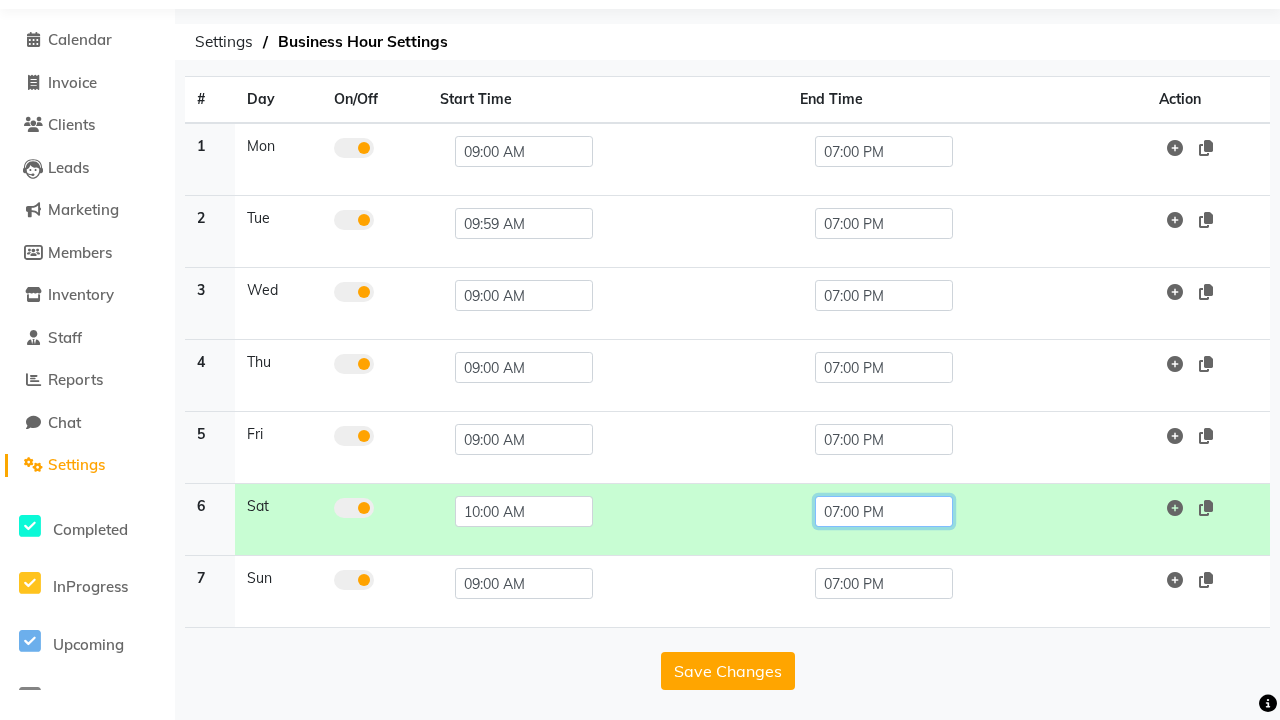 click on "07:00 PM" 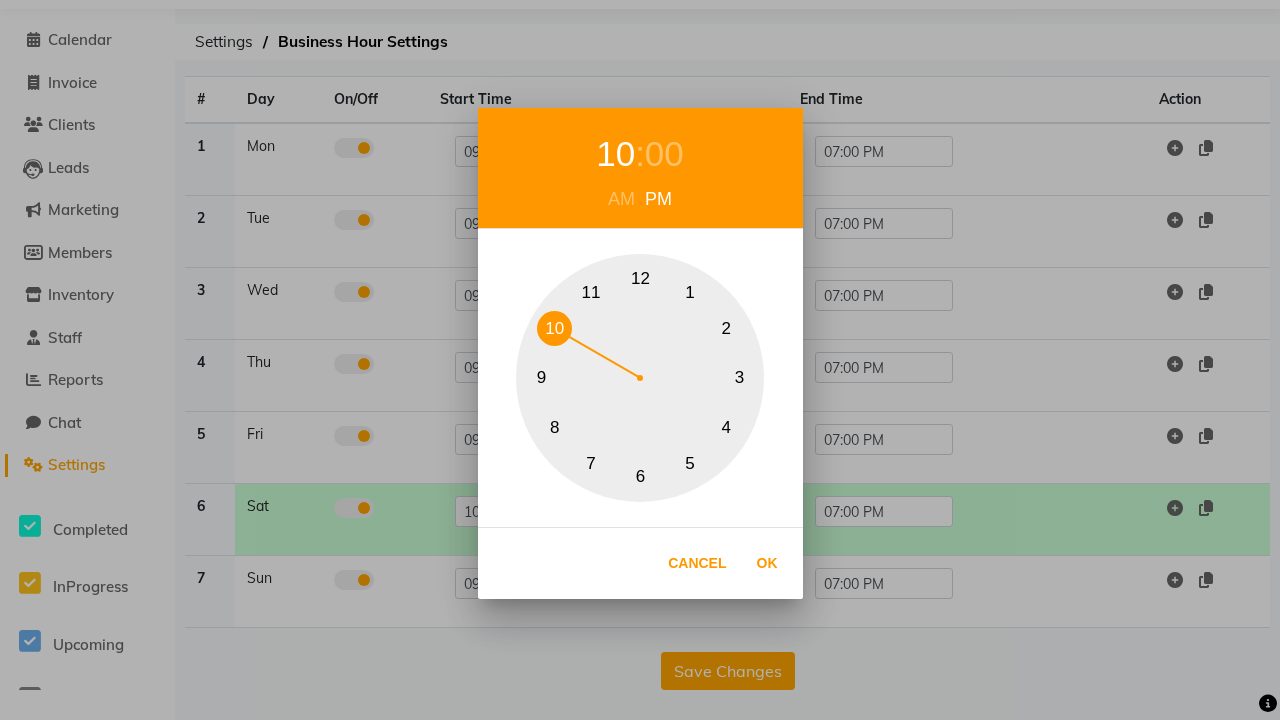click on "00" at bounding box center [664, 154] 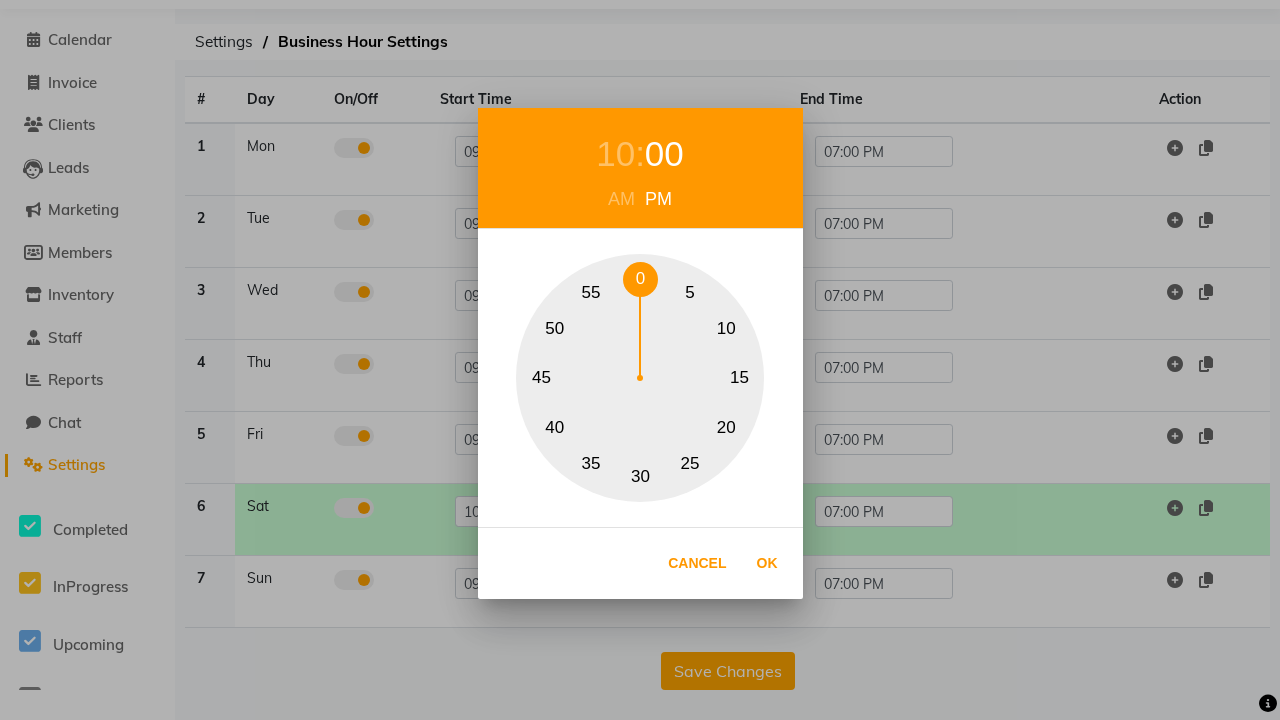 click on "0" at bounding box center [640, 279] 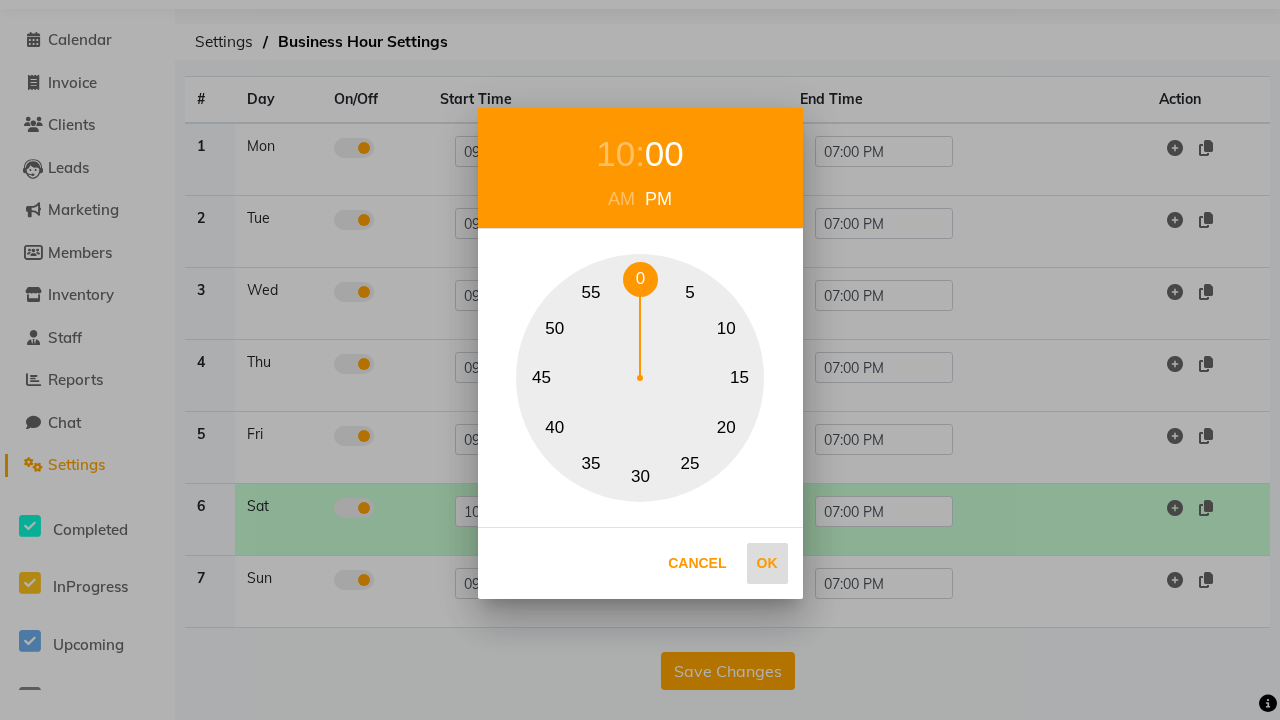click on "Ok" at bounding box center (767, 563) 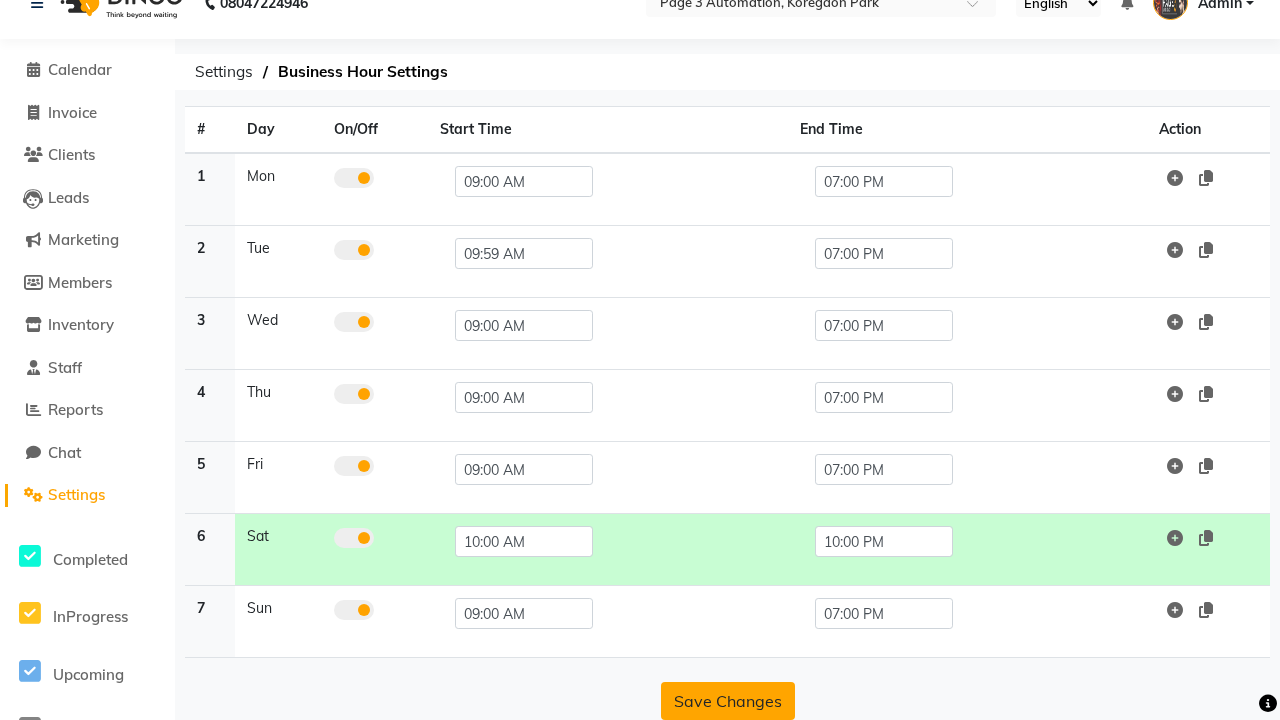 click on "Save Changes" 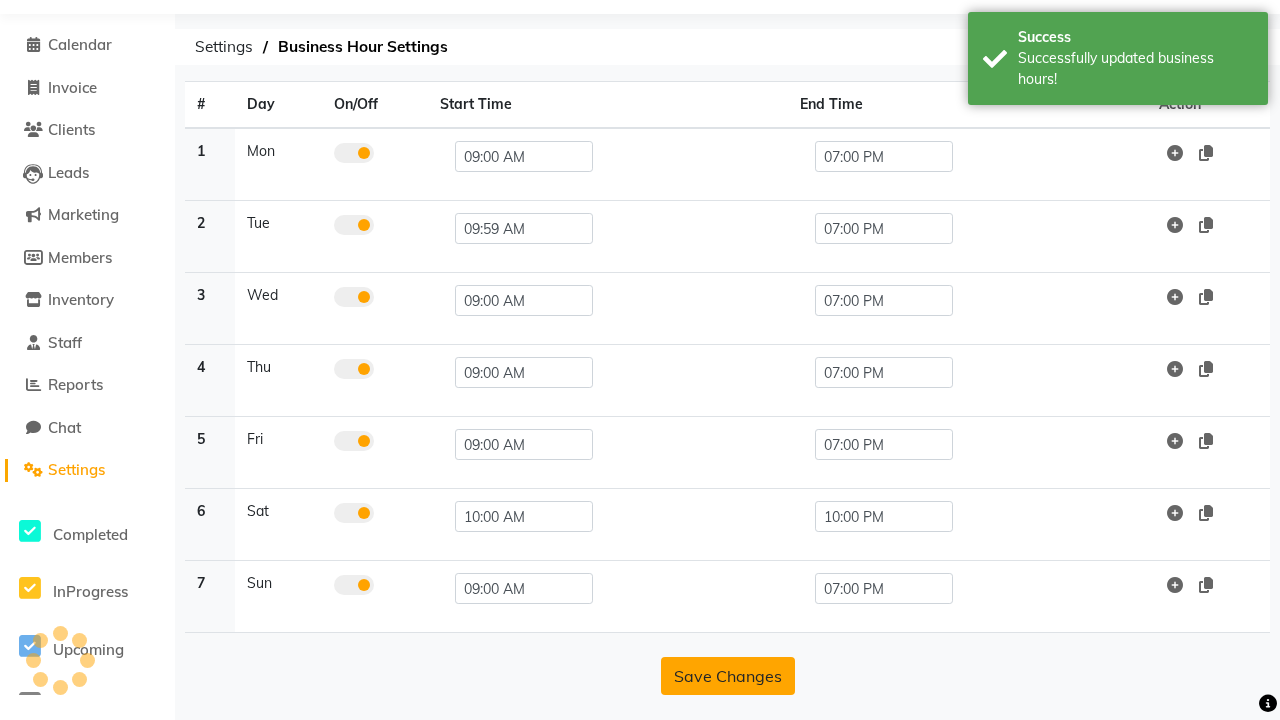 scroll, scrollTop: 63, scrollLeft: 0, axis: vertical 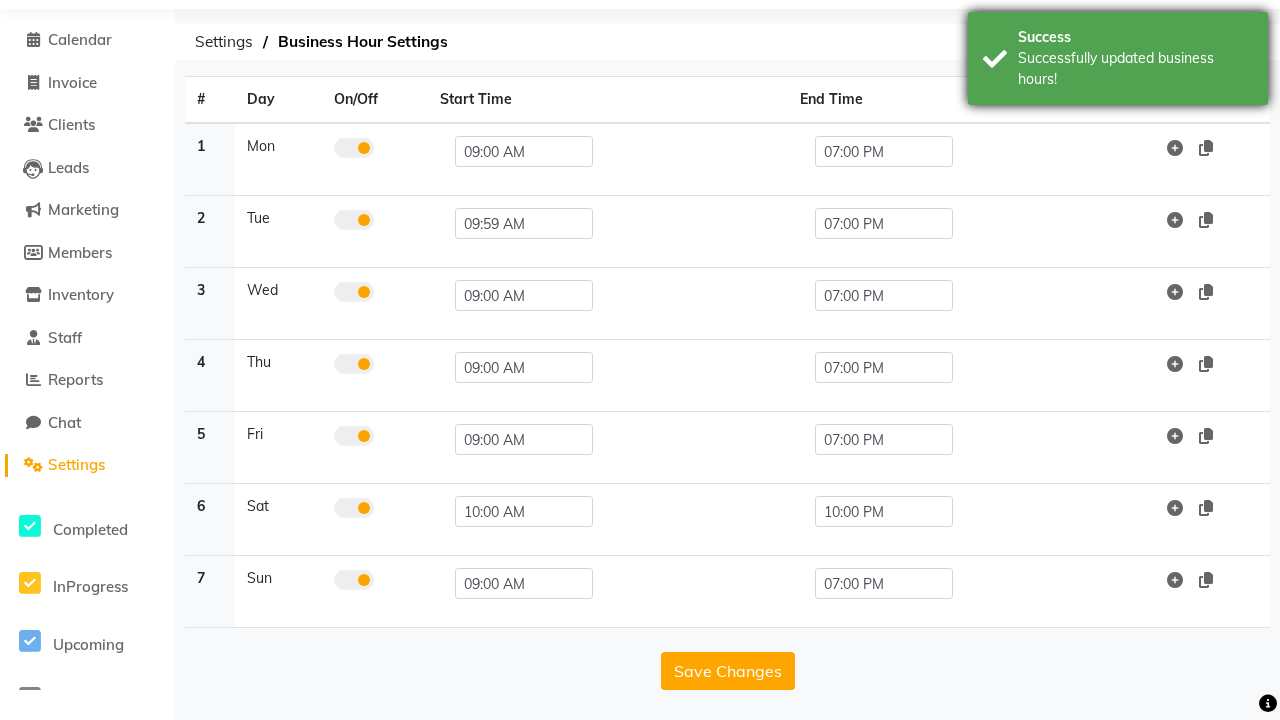 click on "Successfully updated business hours!" at bounding box center [1135, 69] 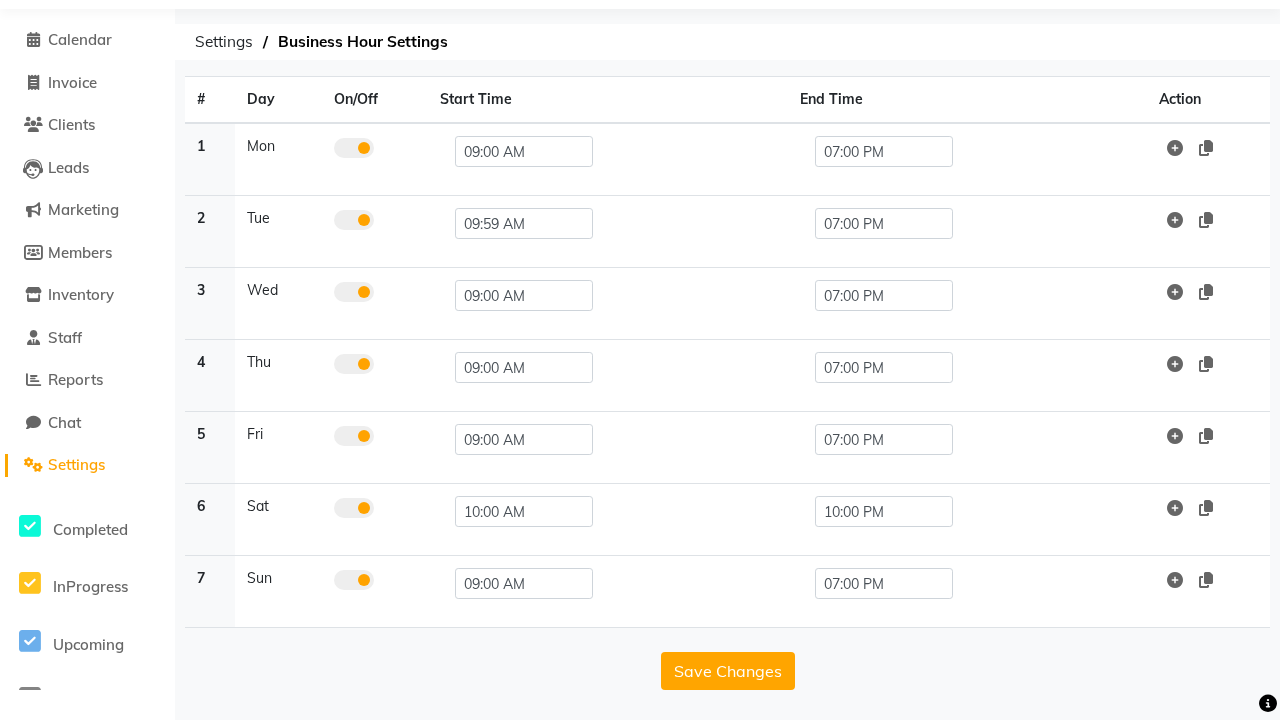 click at bounding box center (37, -27) 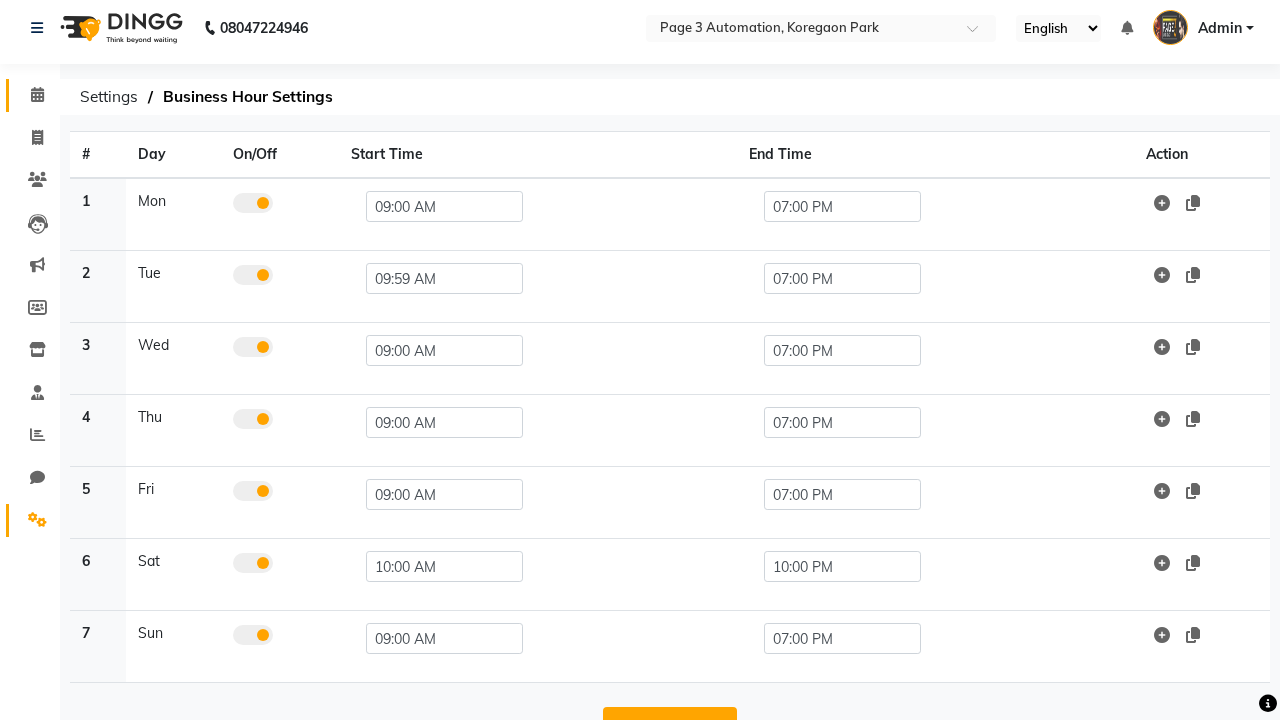 click 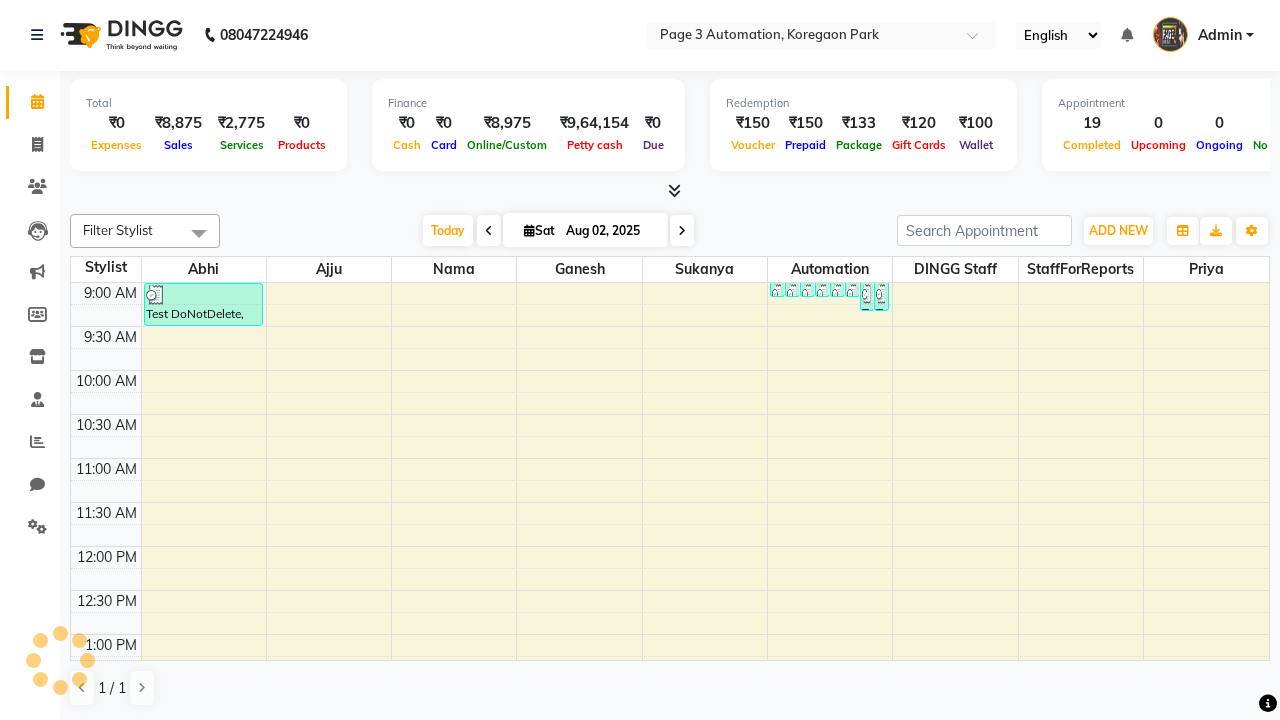 scroll, scrollTop: 0, scrollLeft: 0, axis: both 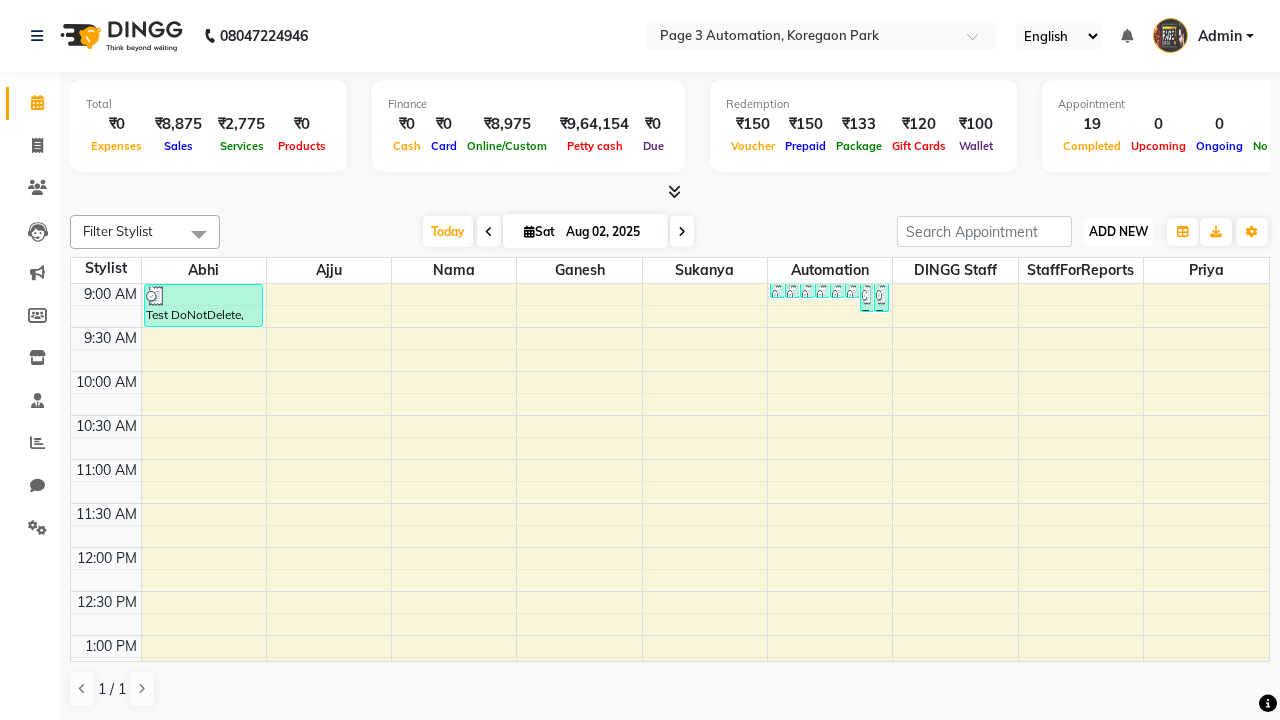 click on "ADD NEW" at bounding box center [1118, 231] 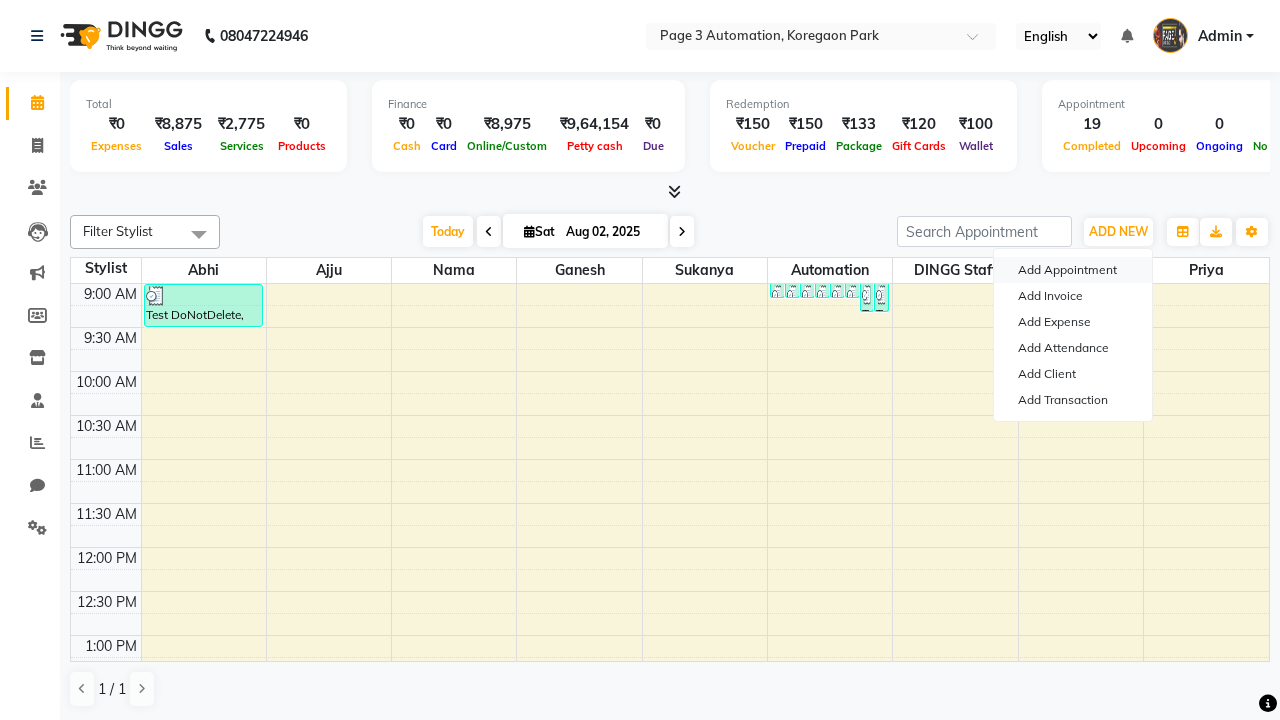 click on "Add Appointment" at bounding box center (1073, 270) 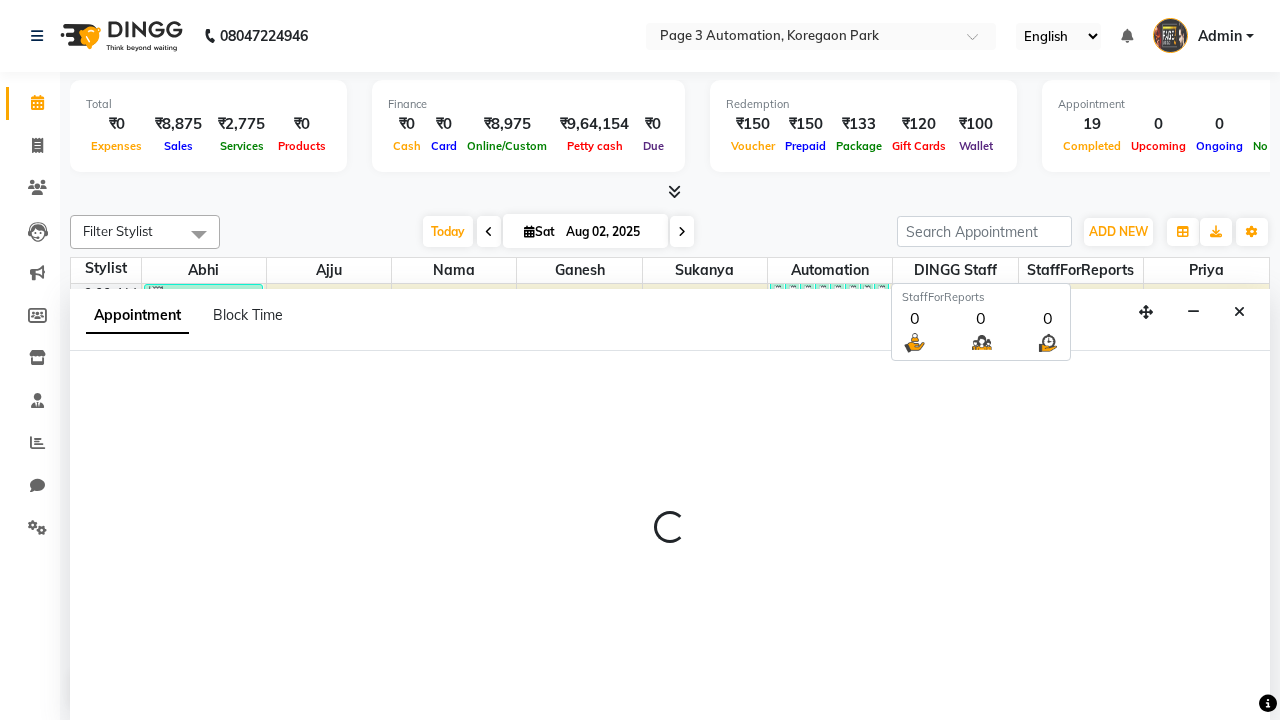 scroll, scrollTop: 1, scrollLeft: 0, axis: vertical 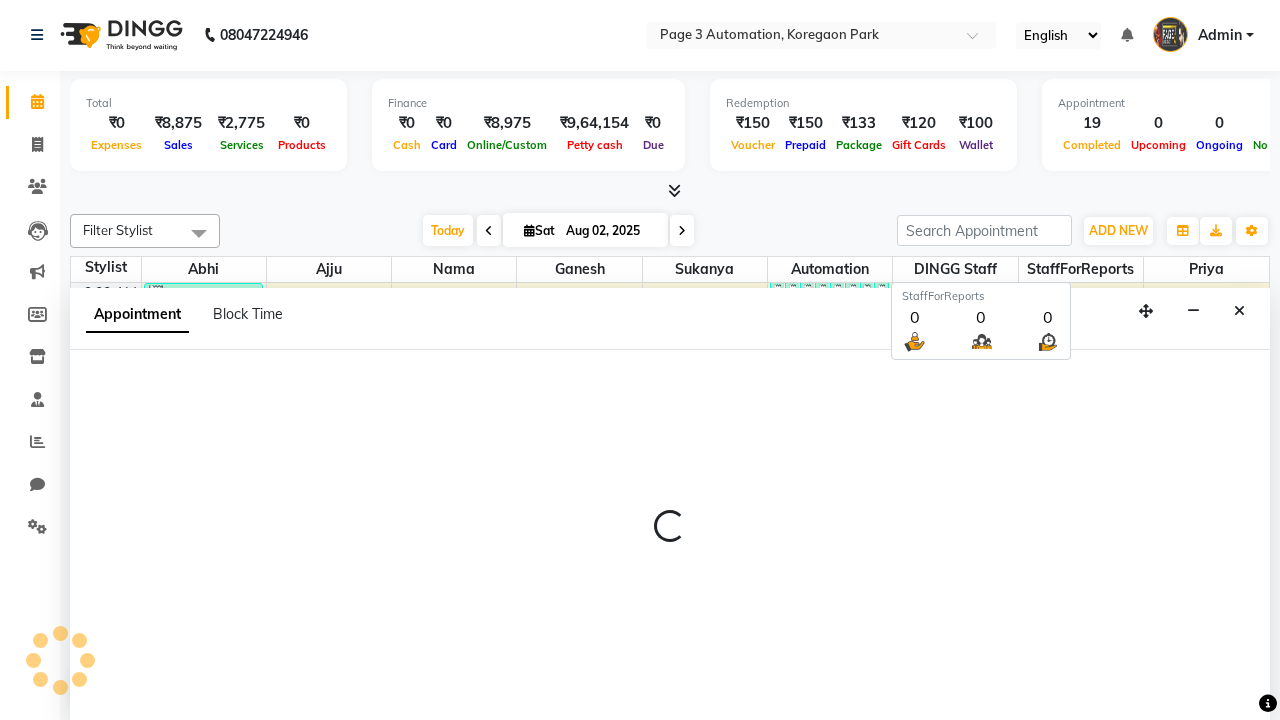 select on "tentative" 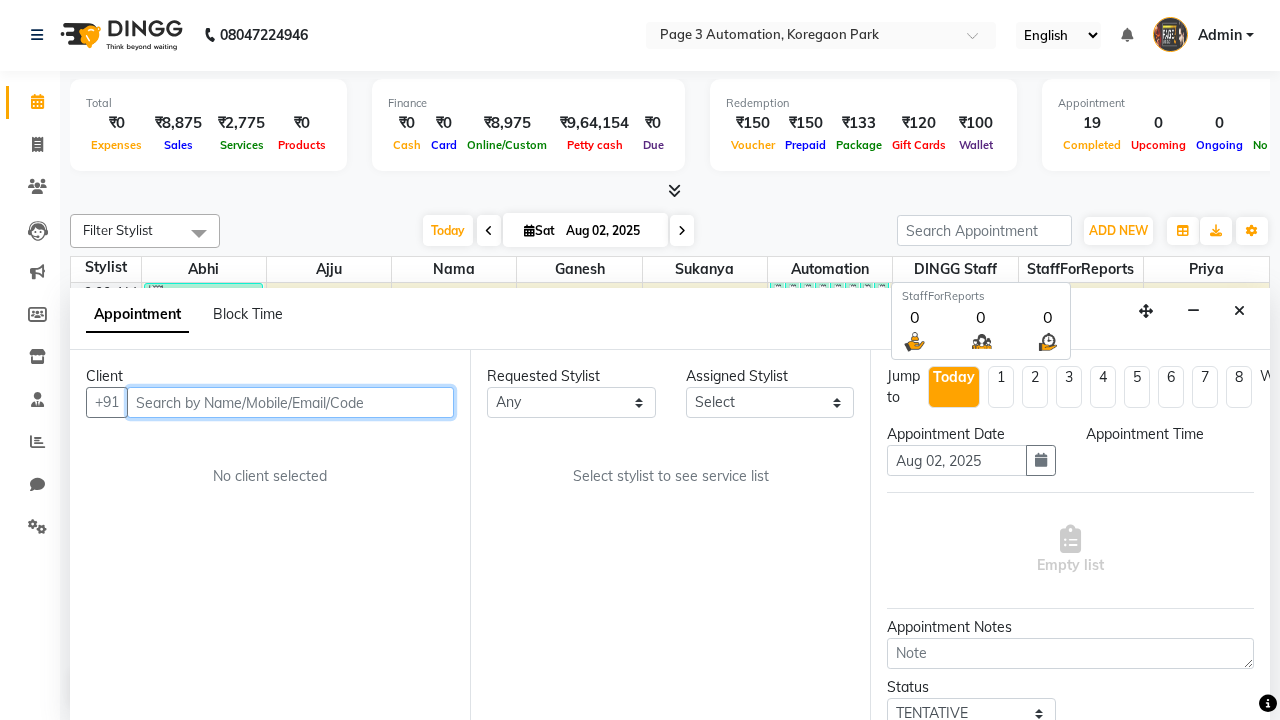 select on "600" 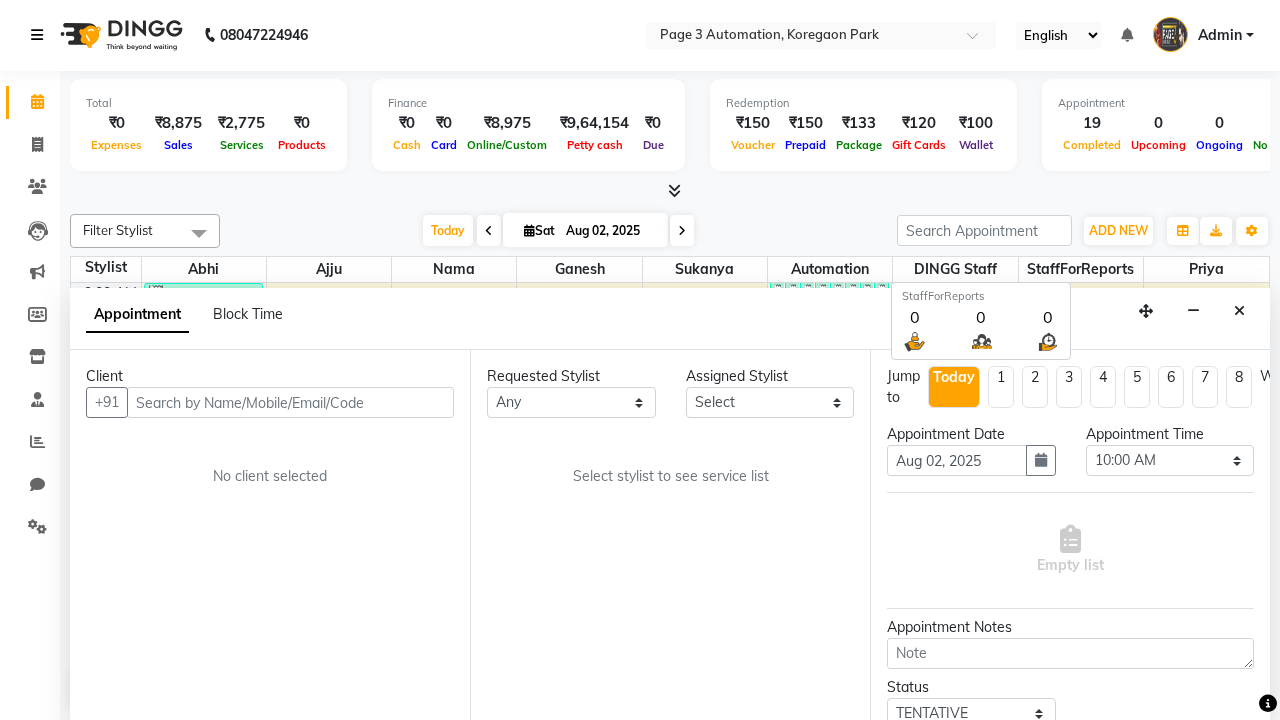 click at bounding box center (37, 35) 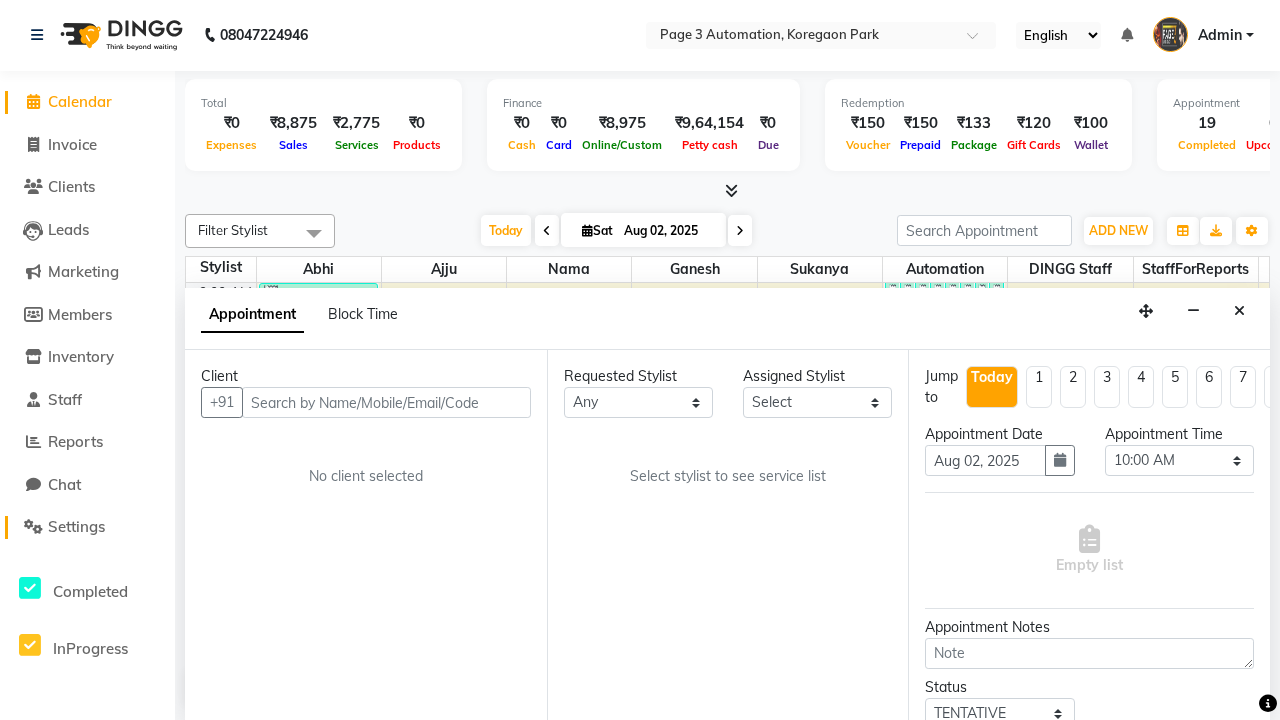 click on "Settings" 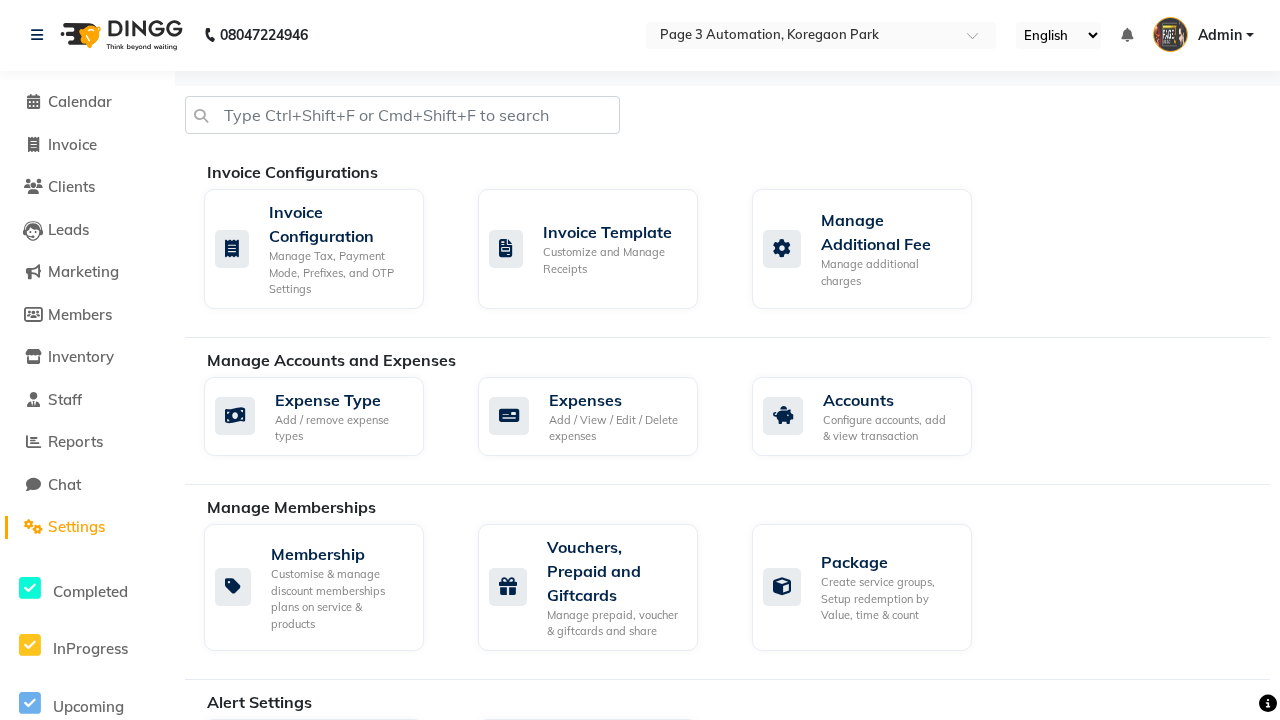 scroll, scrollTop: 0, scrollLeft: 0, axis: both 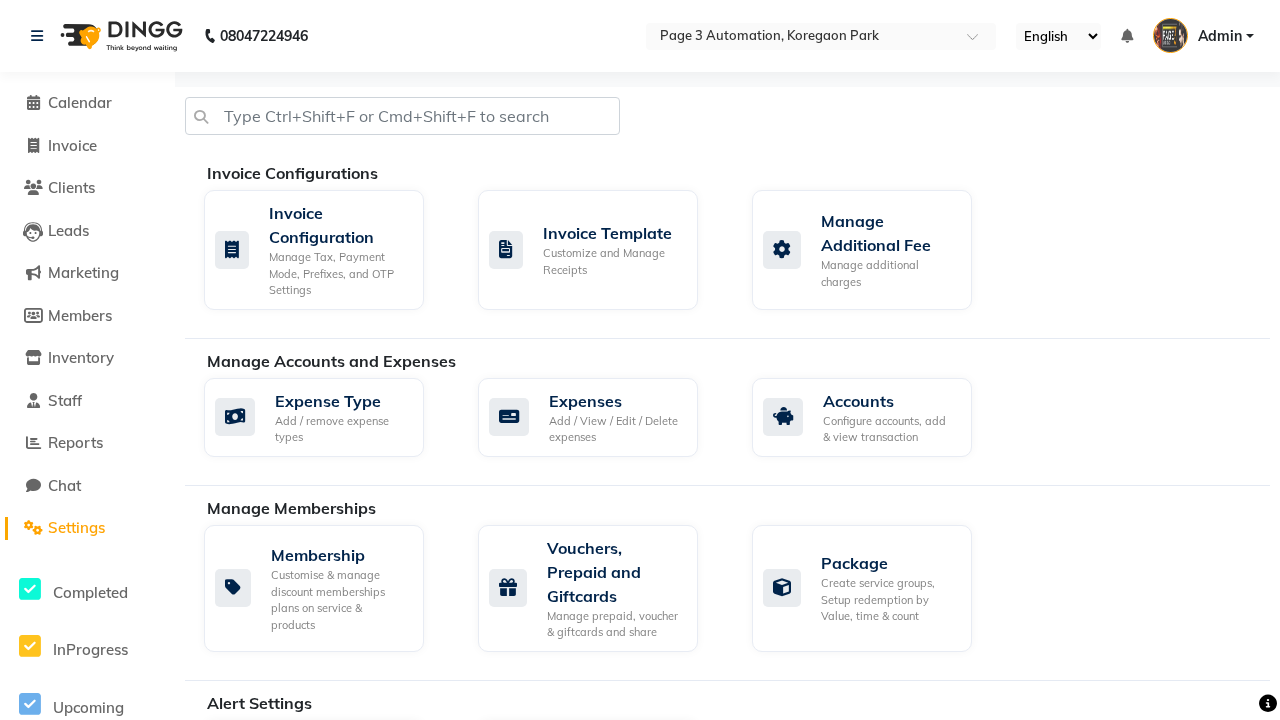click on "Business Hours" 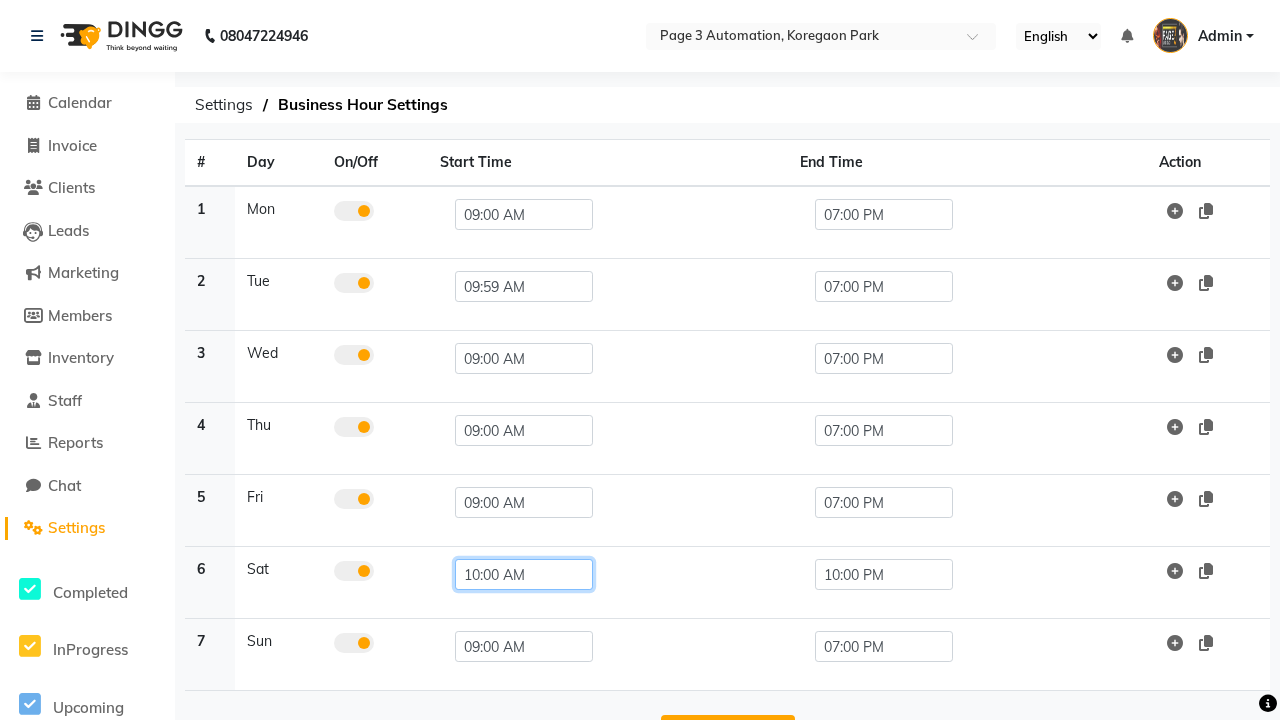click on "10:00 AM" 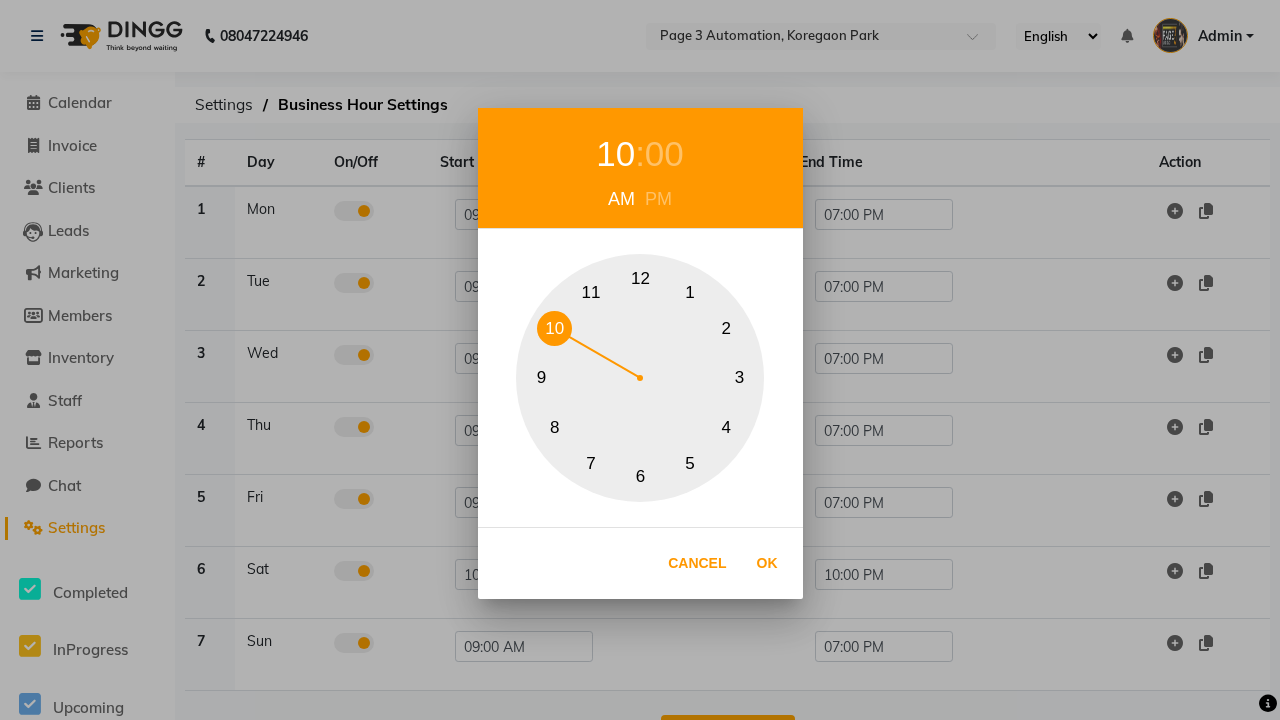 click on "9" at bounding box center (541, 378) 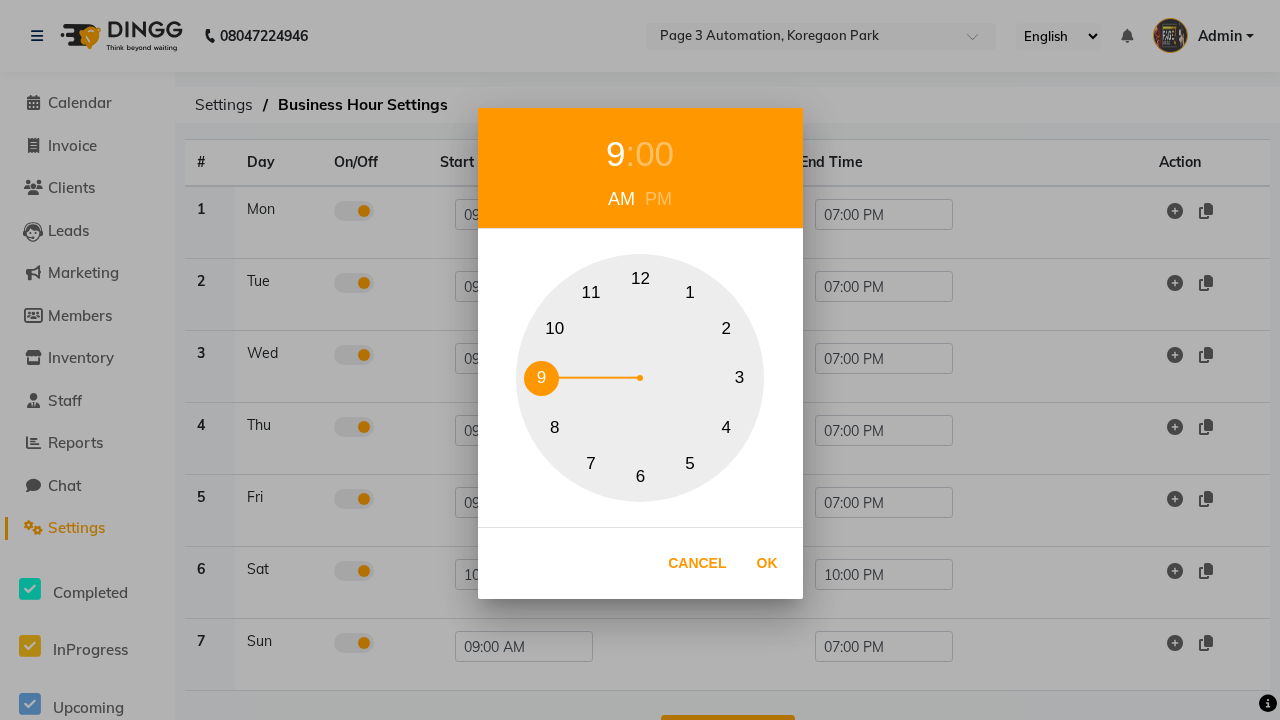 click on "00" at bounding box center (654, 154) 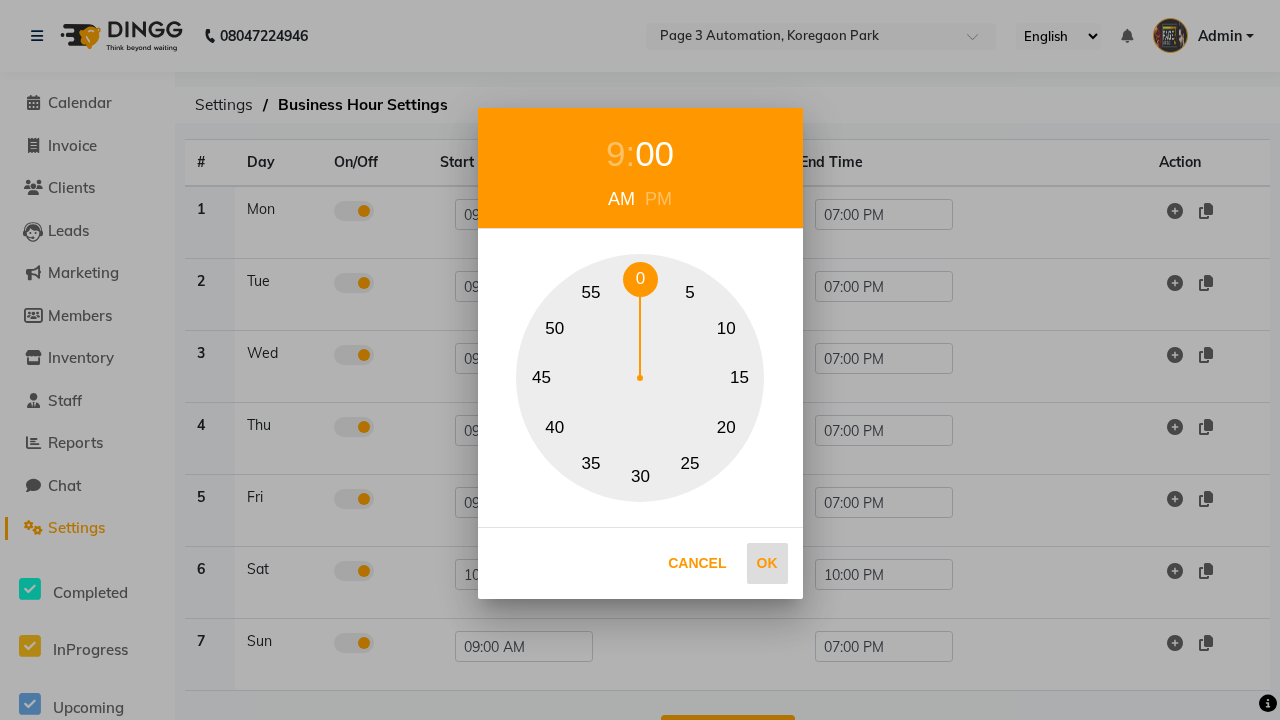 click on "0" at bounding box center (640, 279) 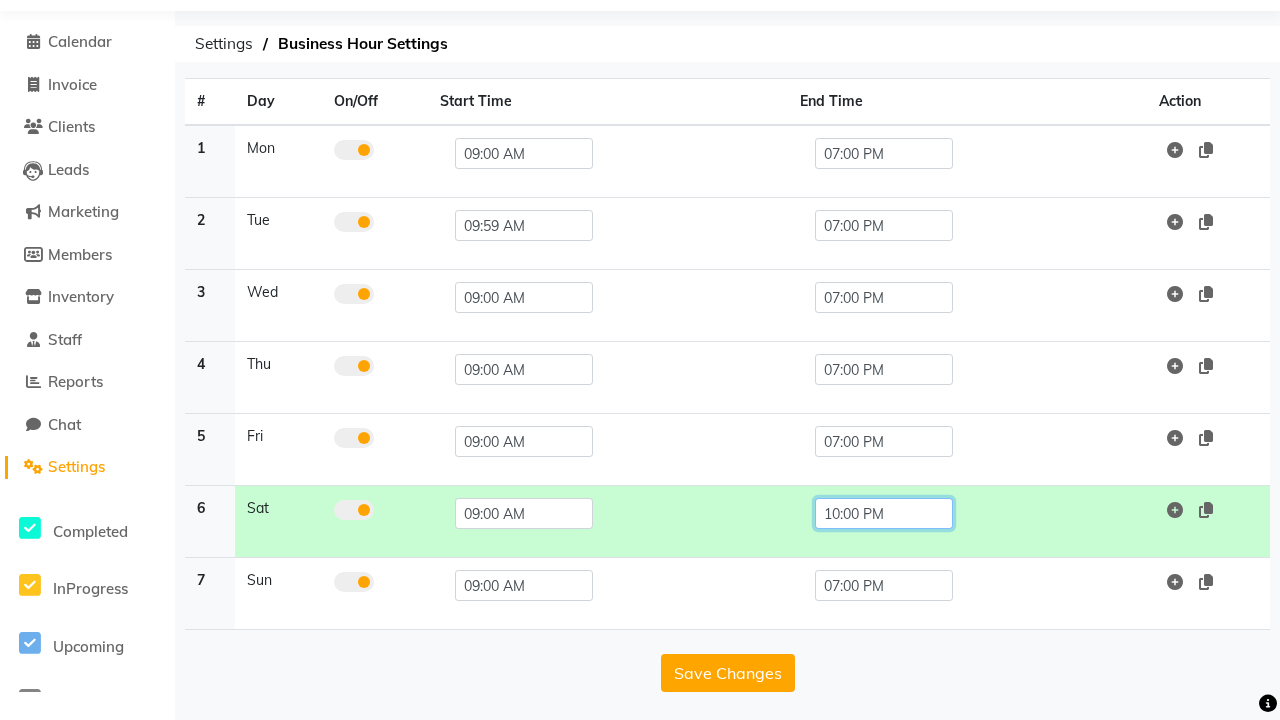 click on "10:00 PM" 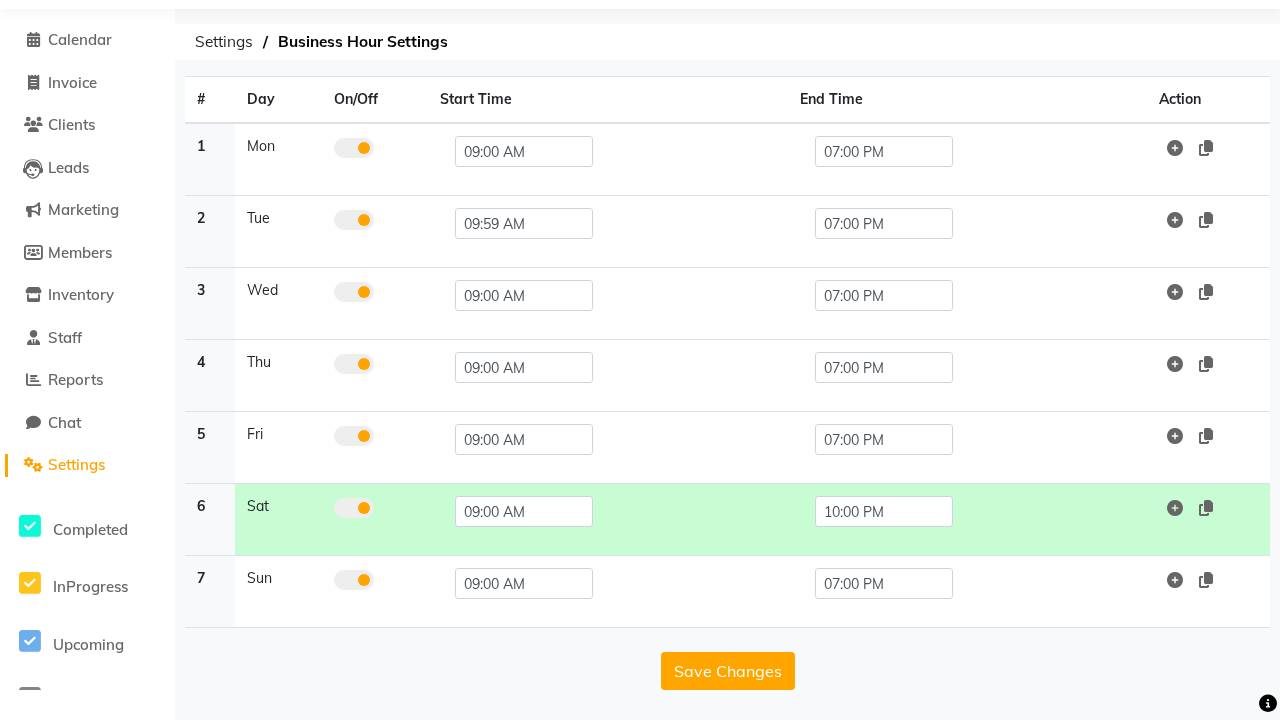 click on "7" at bounding box center [616, 409] 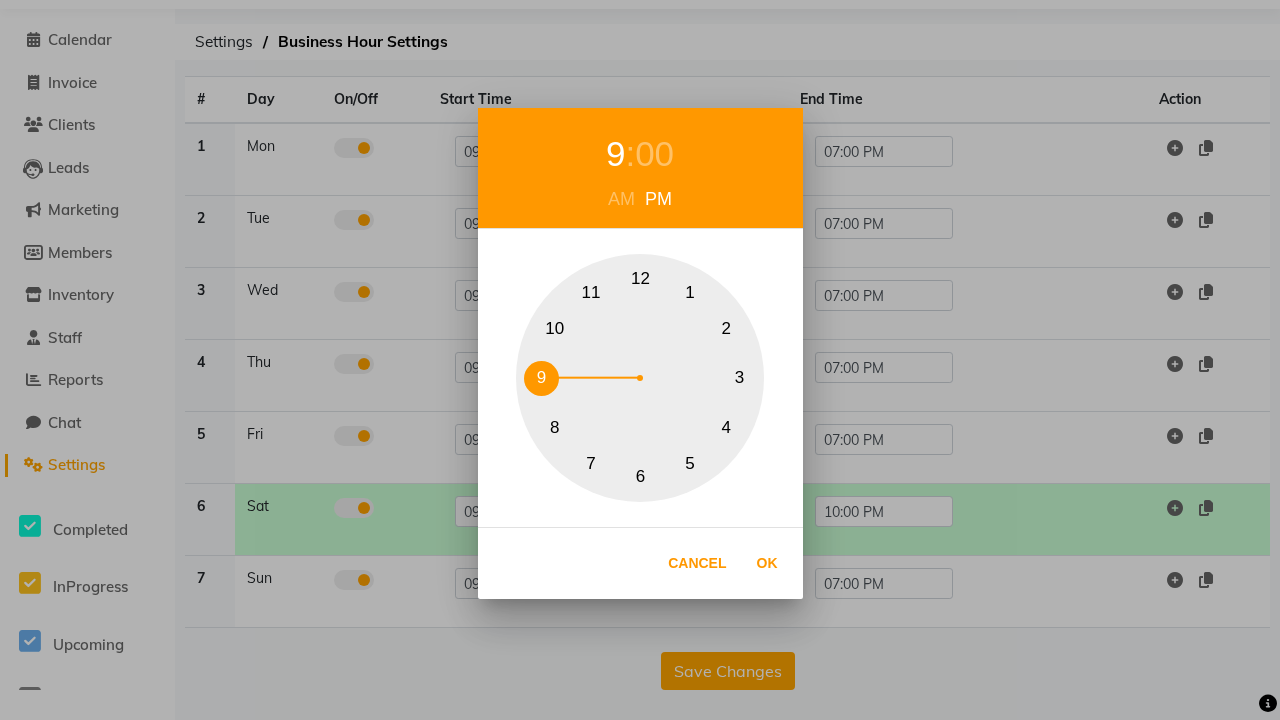 click on "00" at bounding box center [654, 154] 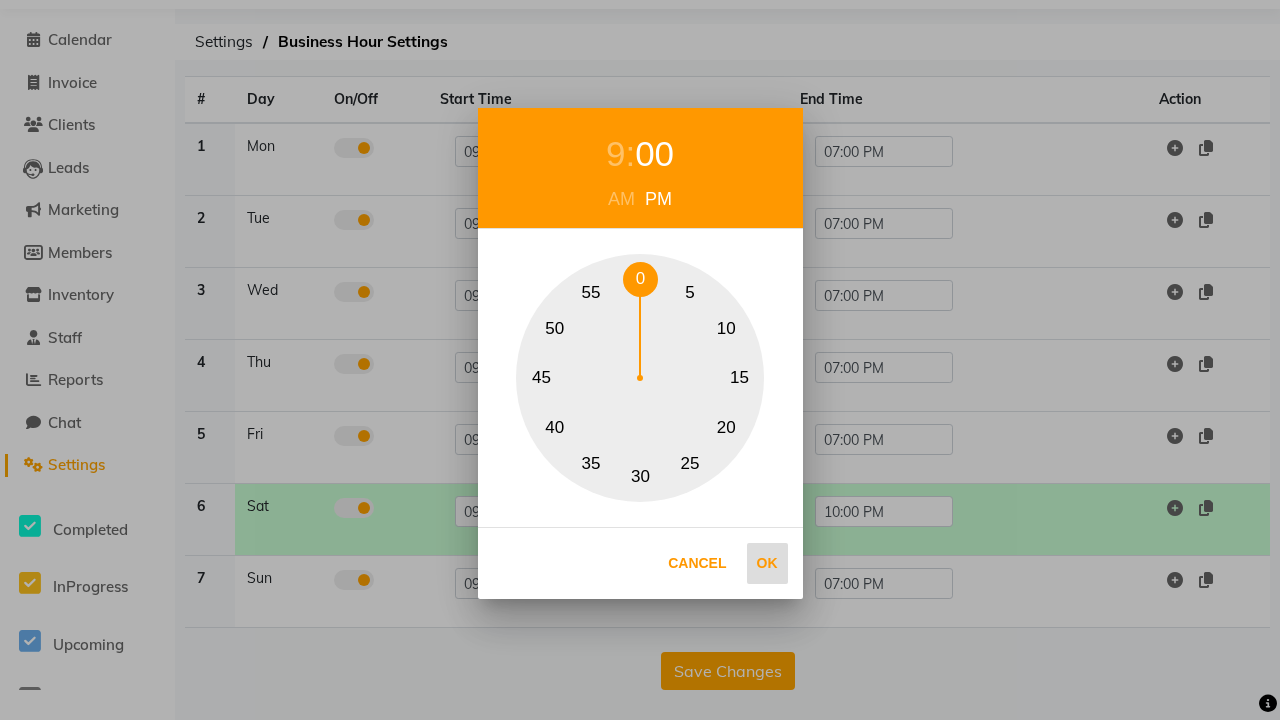 click on "0" at bounding box center [640, 279] 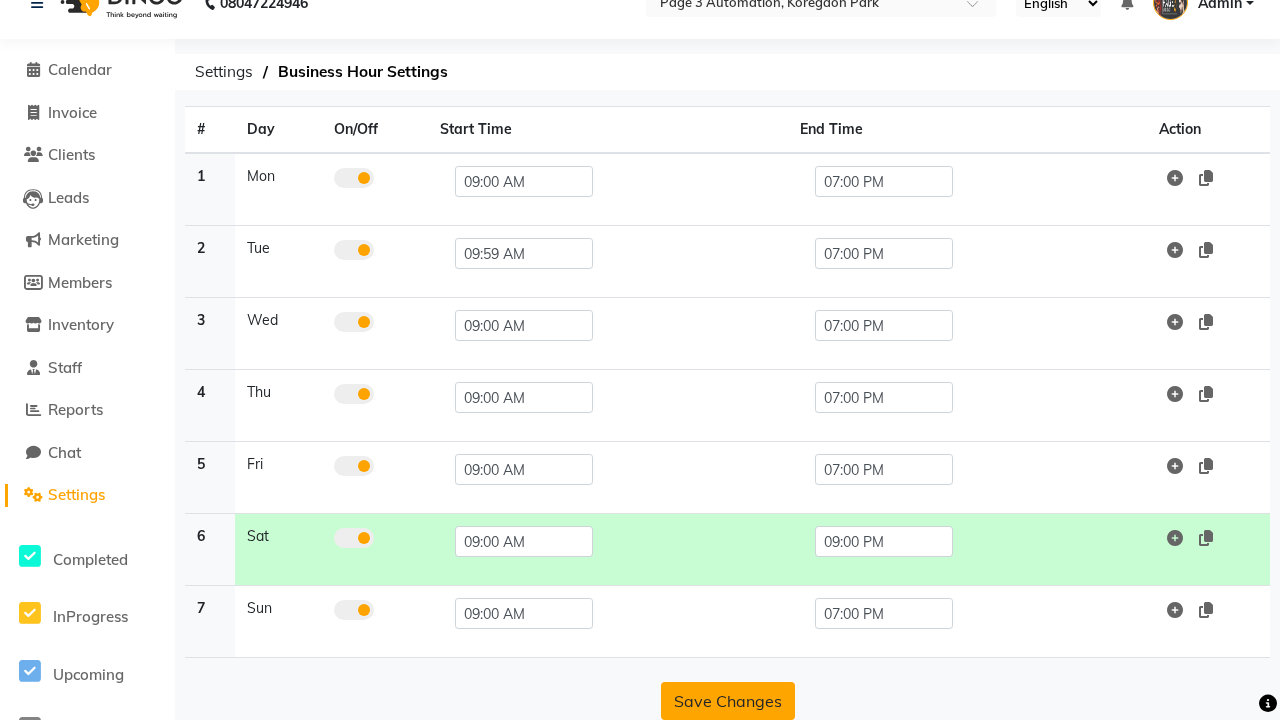 click on "Save Changes" 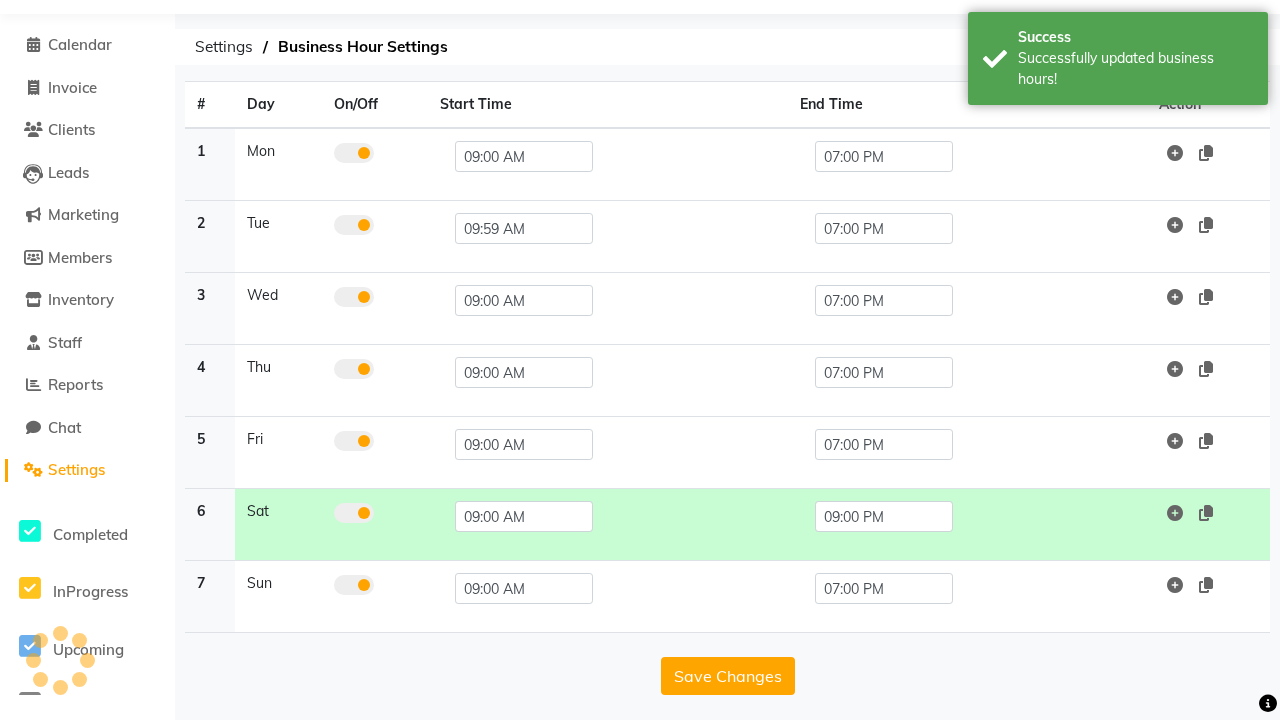 click at bounding box center [41, -22] 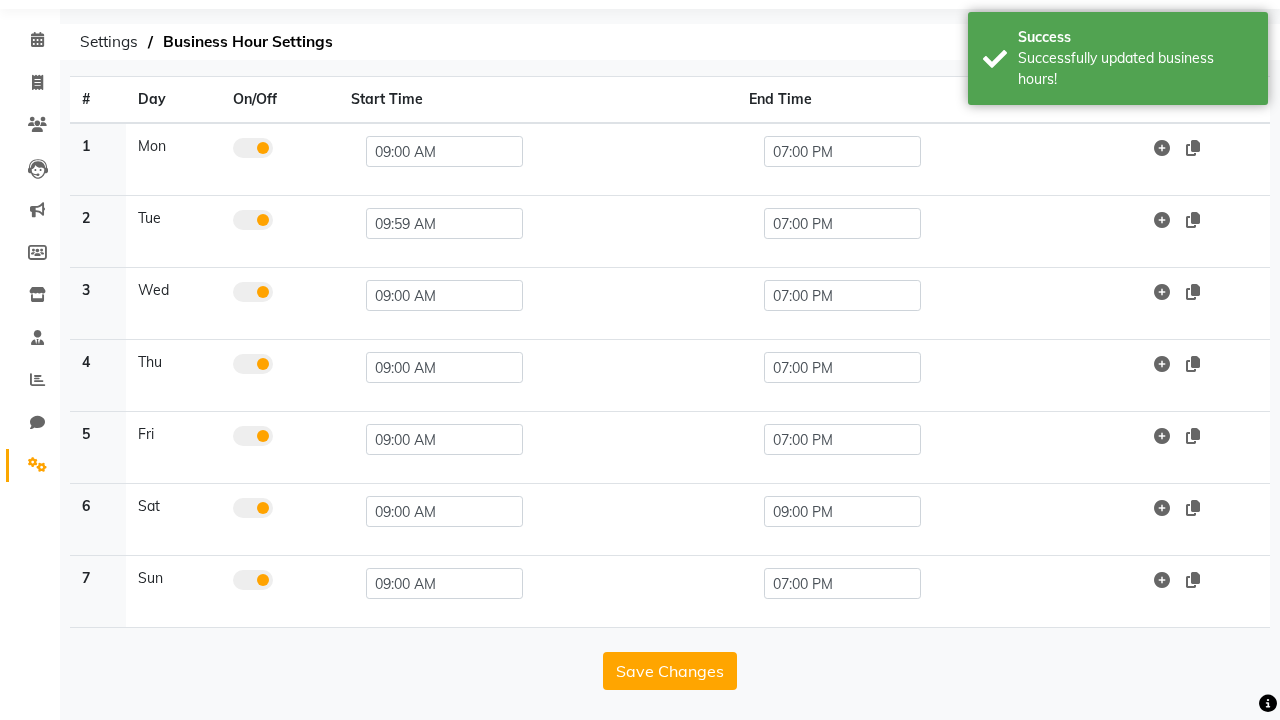 scroll, scrollTop: 0, scrollLeft: 0, axis: both 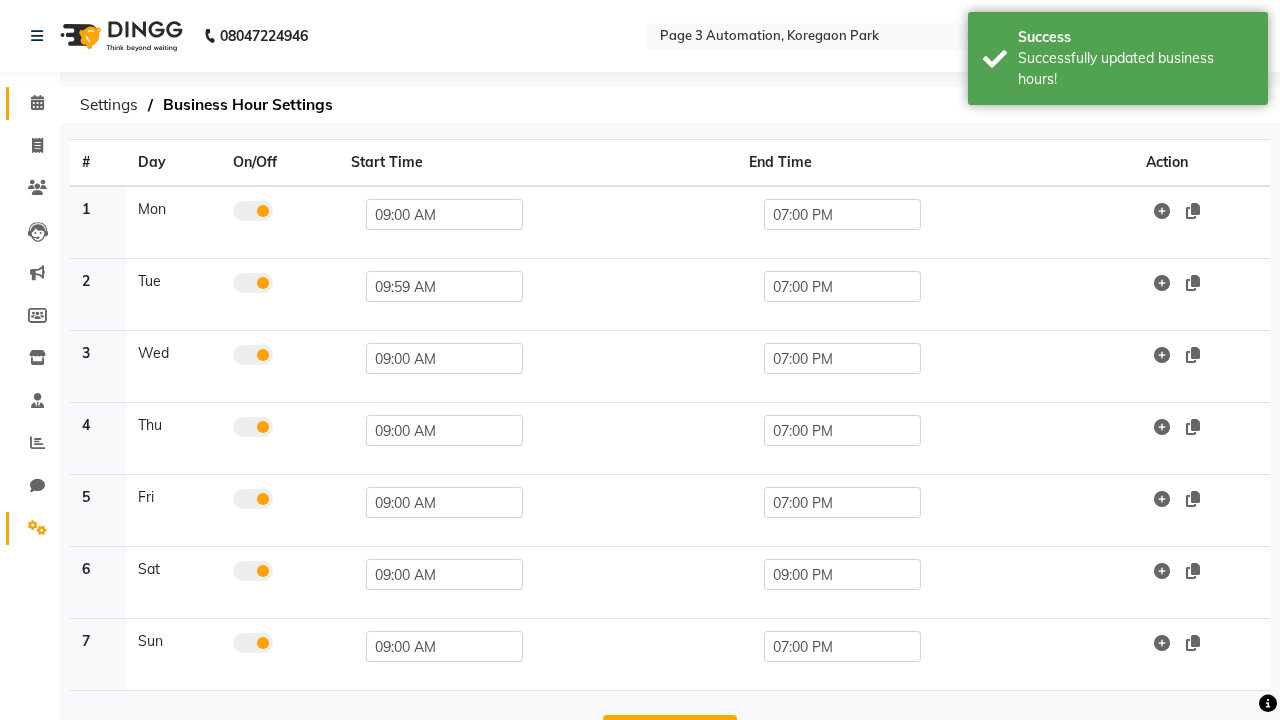 click 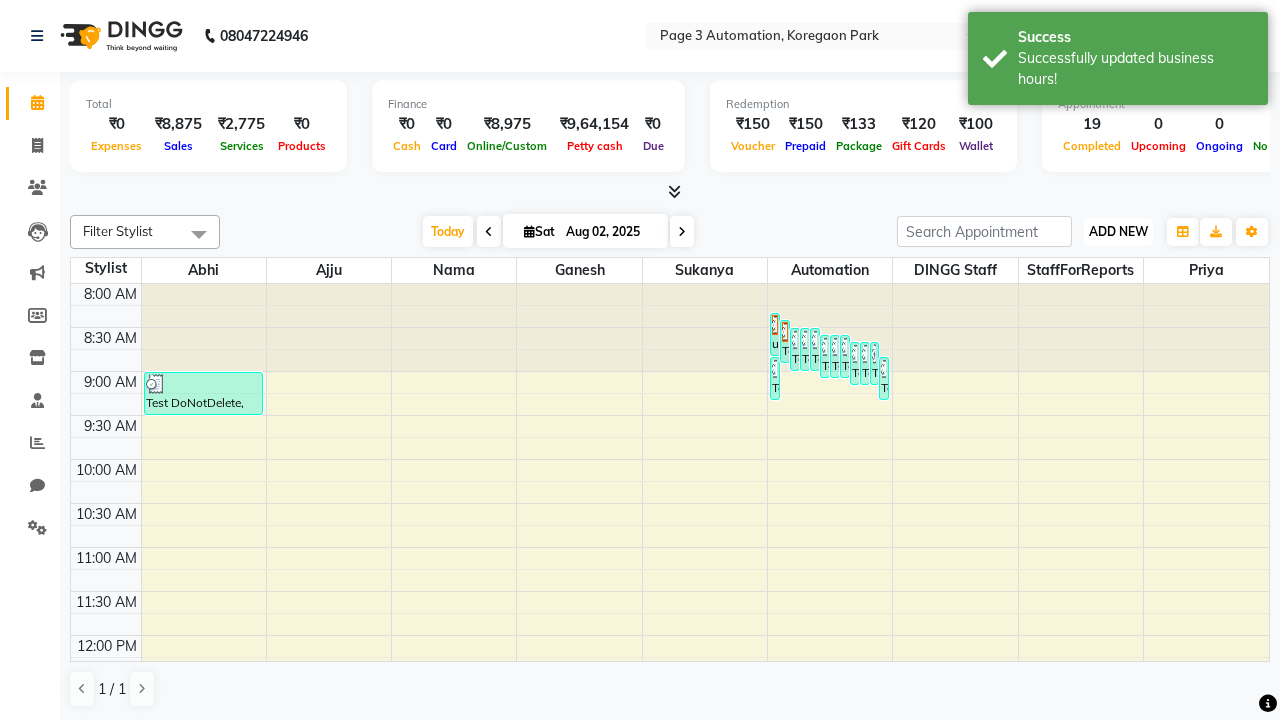 click on "ADD NEW" at bounding box center [1118, 231] 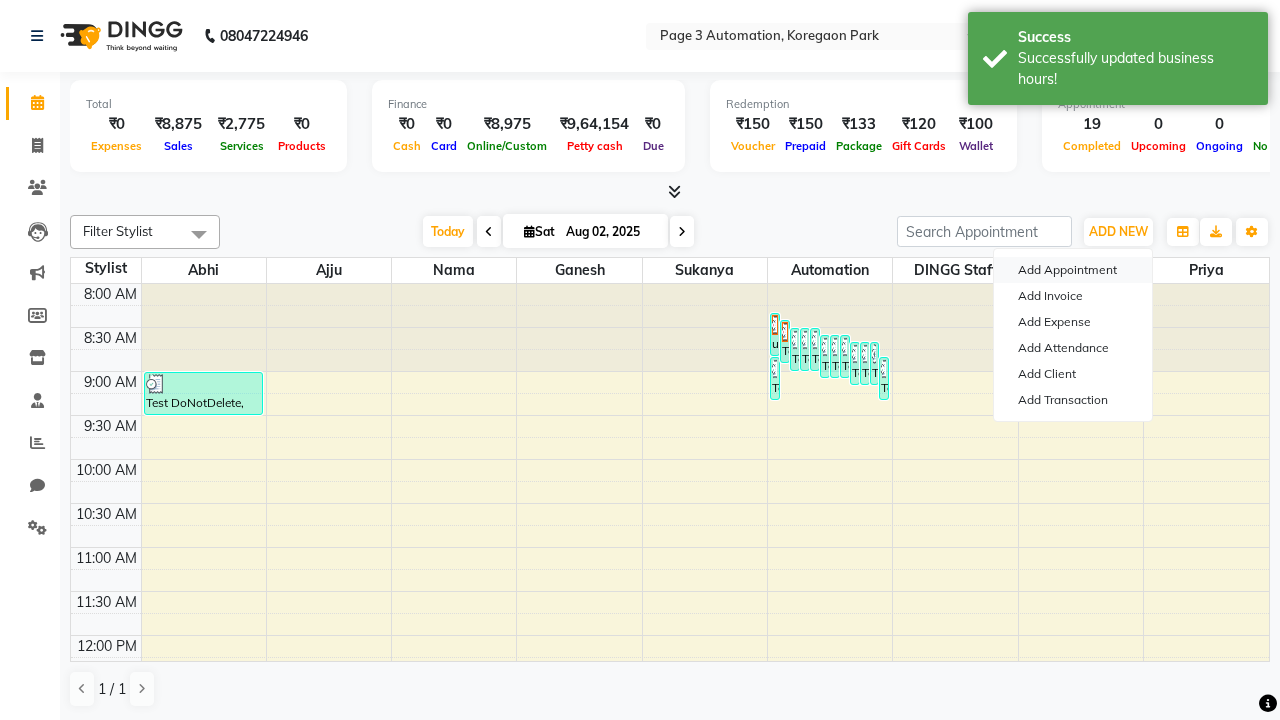 click on "Add Appointment" at bounding box center [1073, 270] 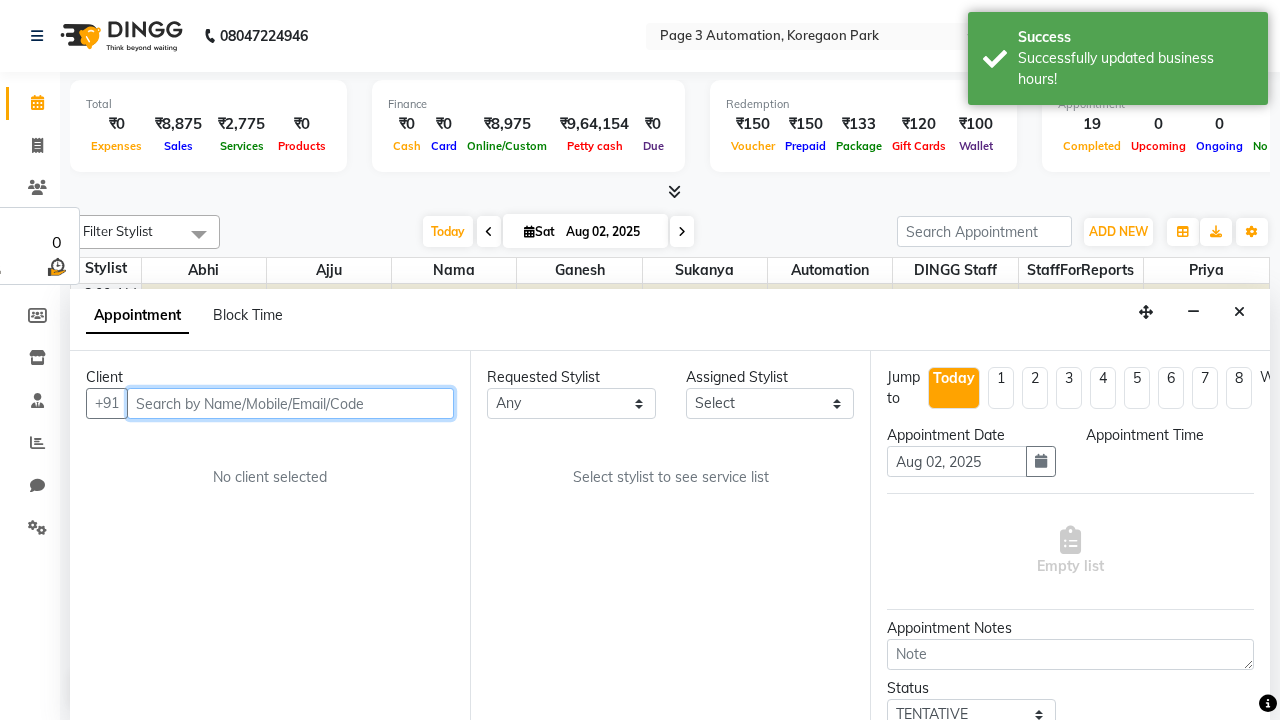 select on "540" 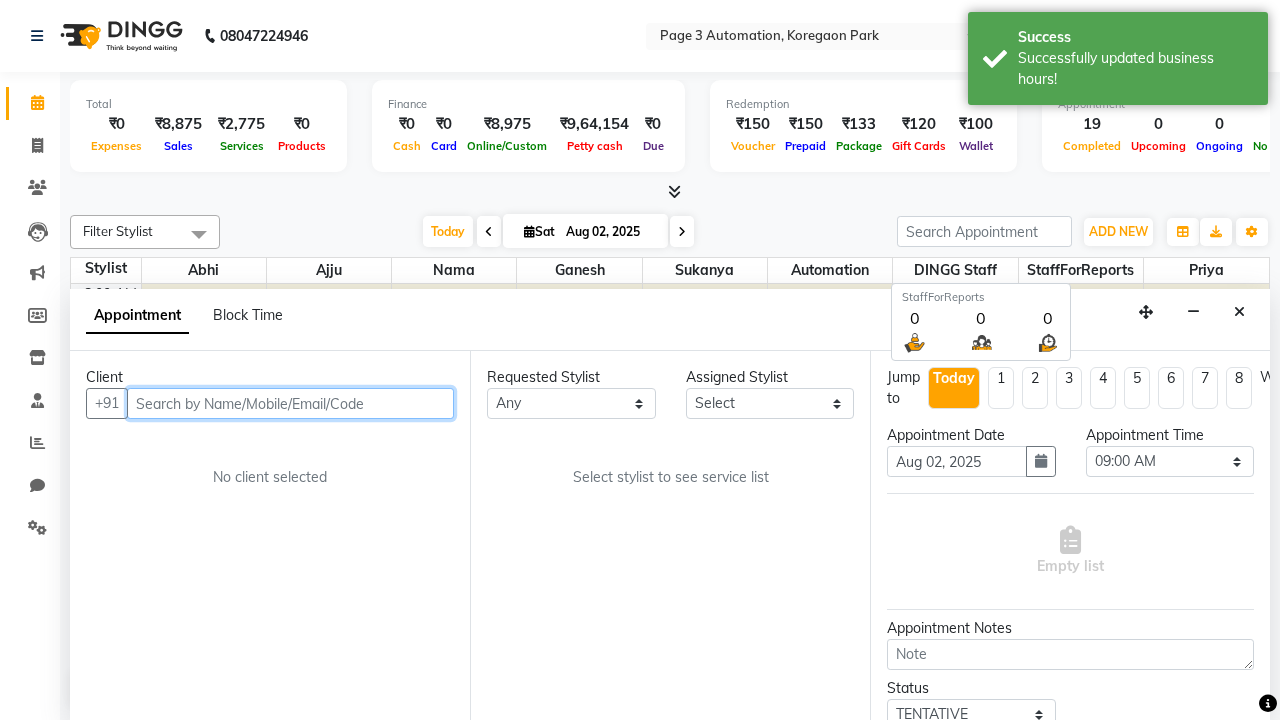 scroll, scrollTop: 1, scrollLeft: 0, axis: vertical 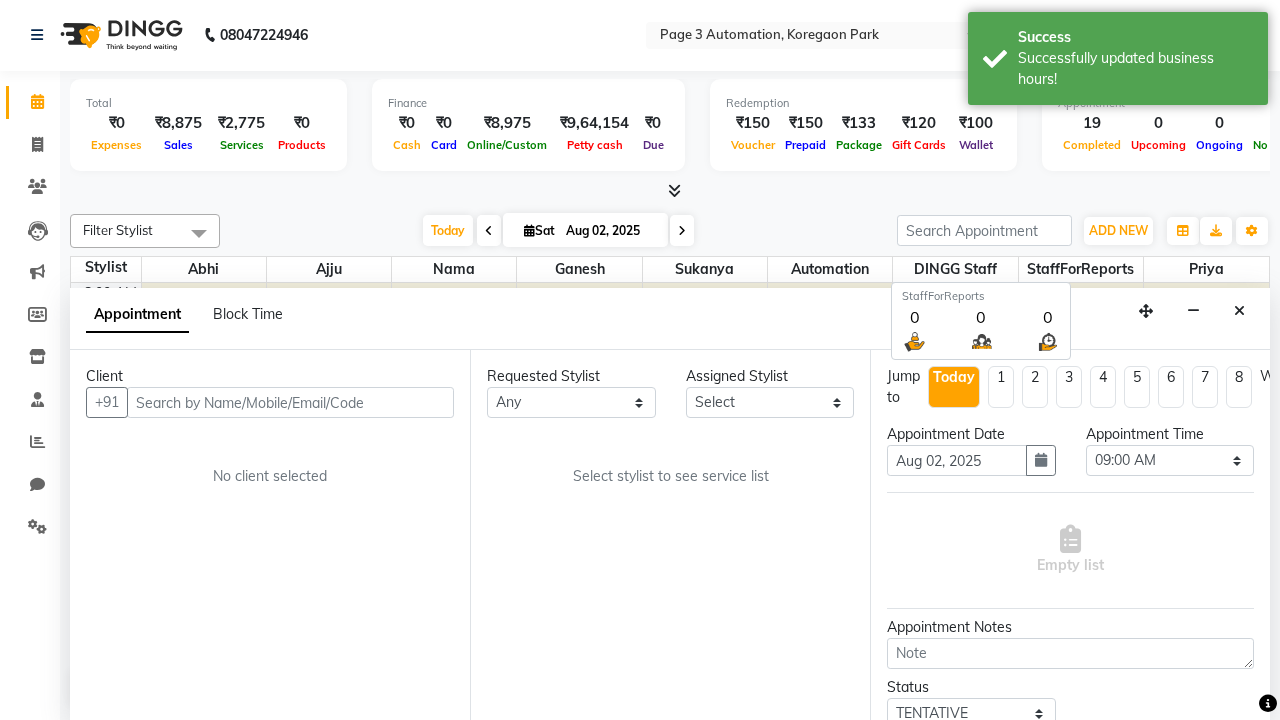 click on "Admin" at bounding box center [1220, 35] 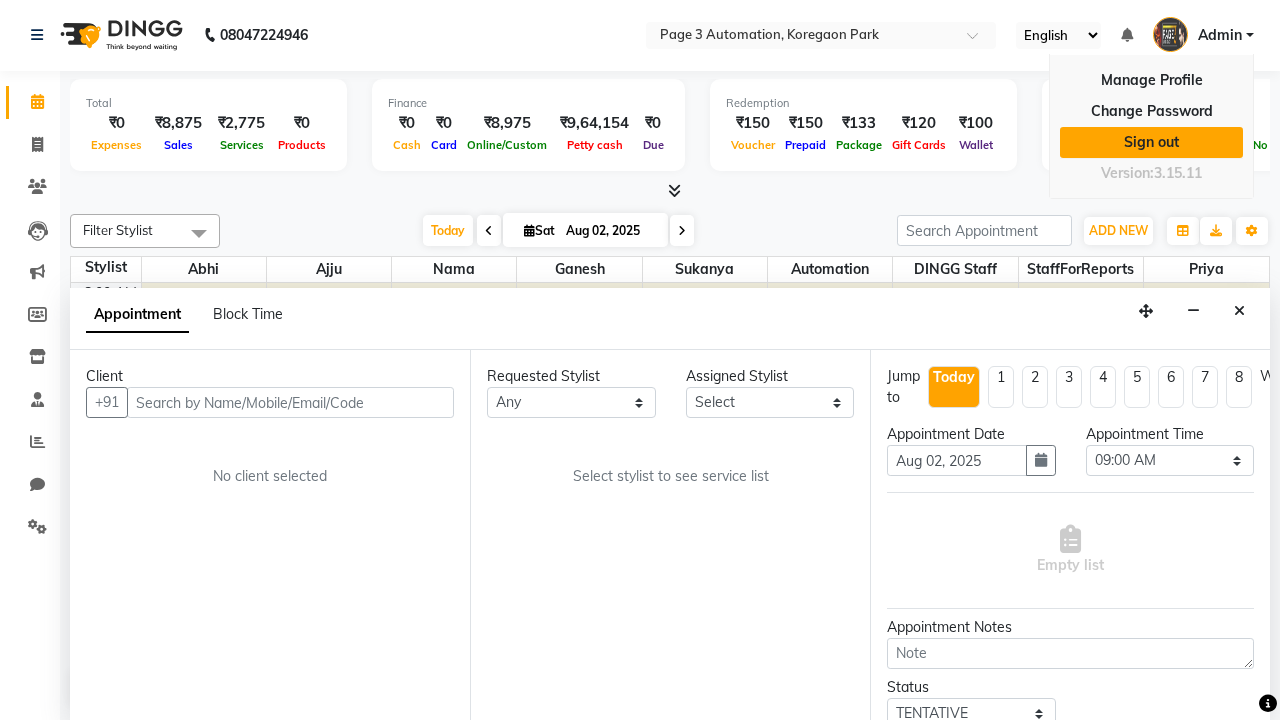 click on "Sign out" at bounding box center [1151, 142] 